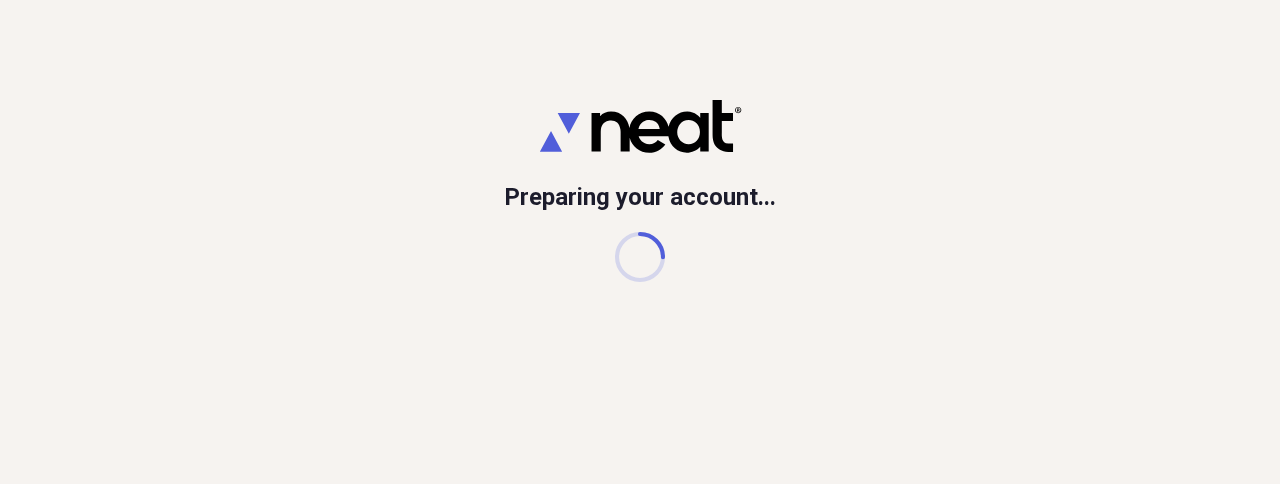 scroll, scrollTop: 0, scrollLeft: 0, axis: both 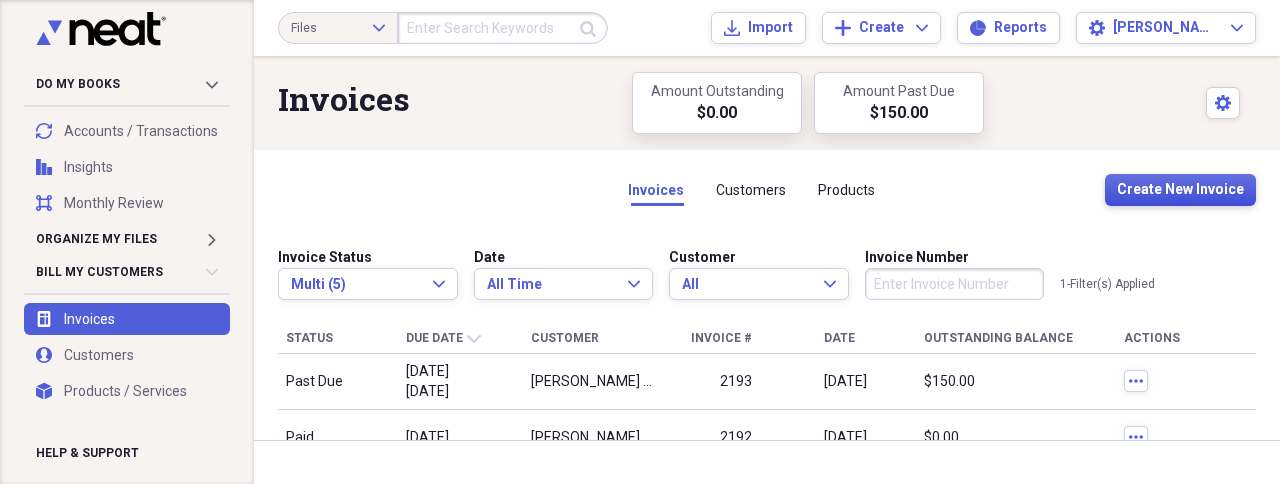 click on "Create New Invoice" at bounding box center [1180, 190] 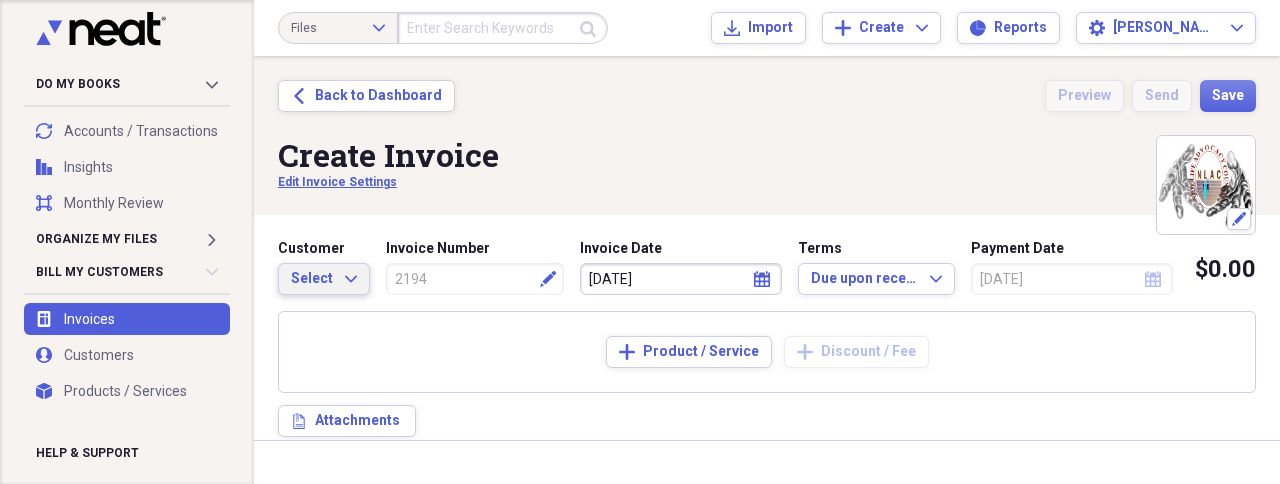 click on "Expand" 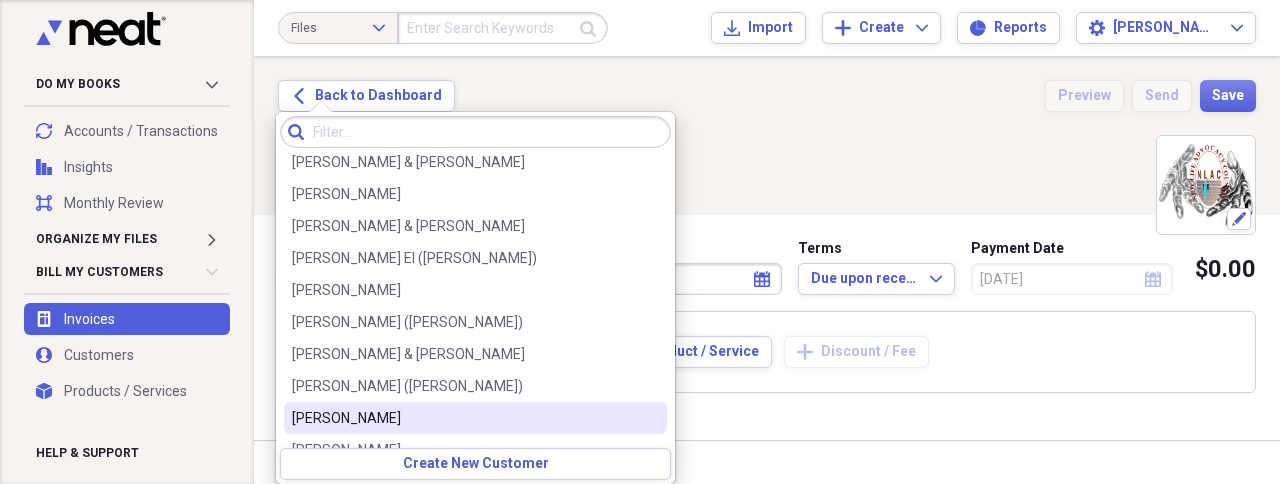 scroll, scrollTop: 2308, scrollLeft: 0, axis: vertical 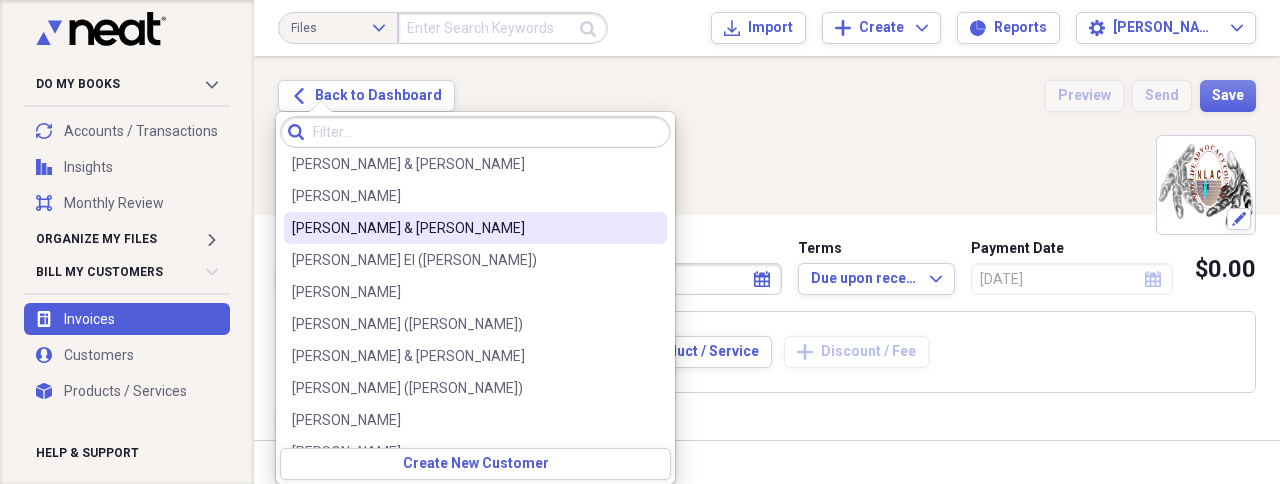 click on "[PERSON_NAME] & [PERSON_NAME]" at bounding box center [463, 228] 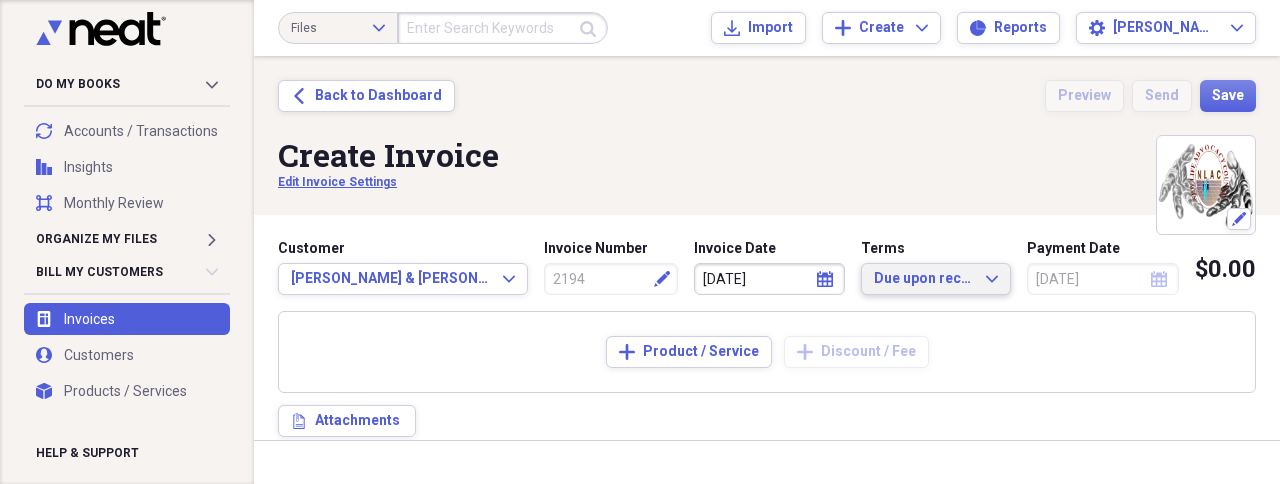 click 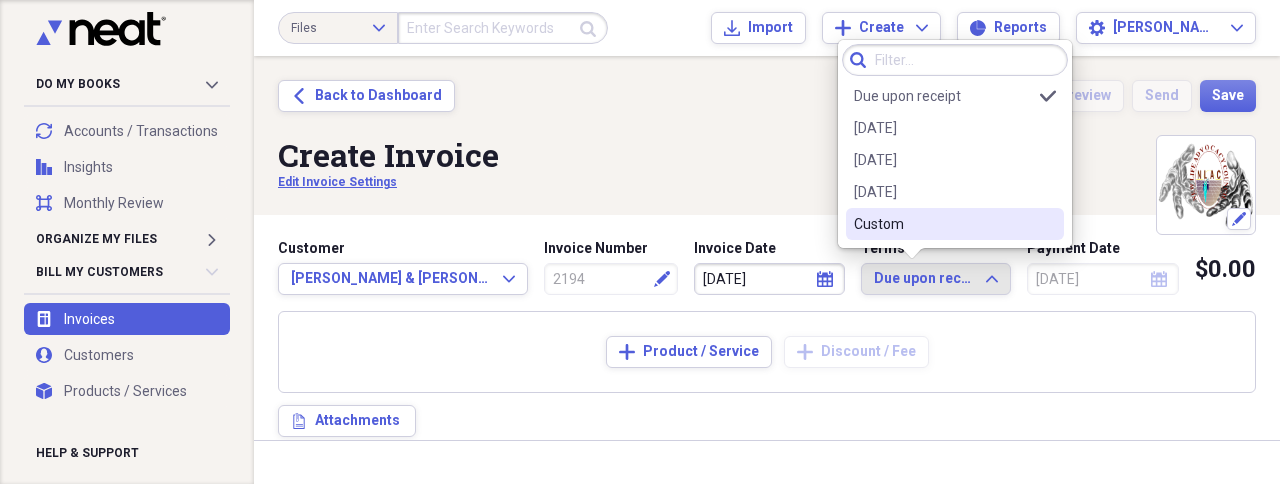 click on "Custom" at bounding box center (943, 224) 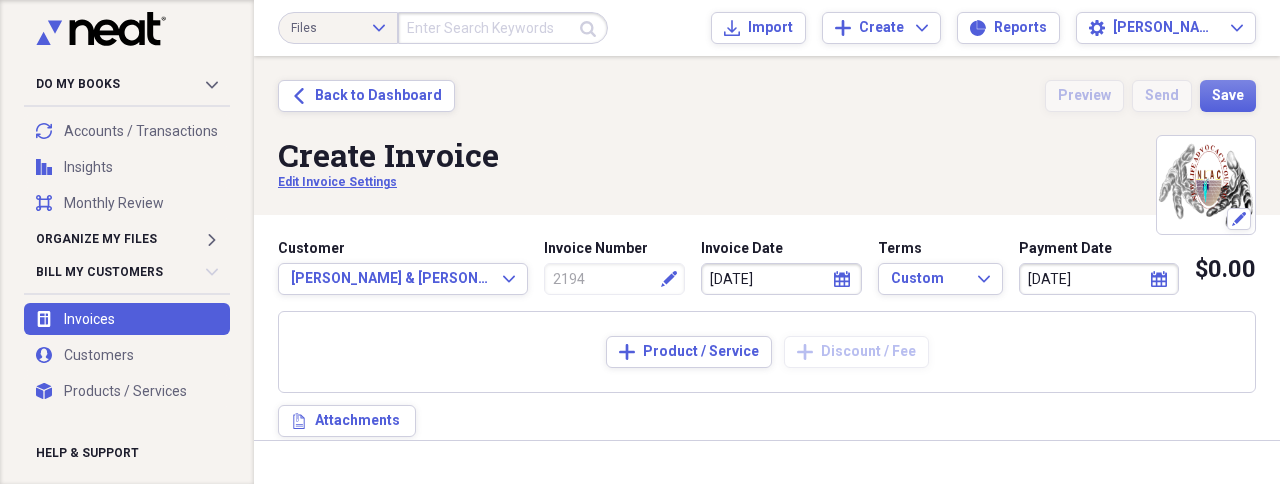 select on "6" 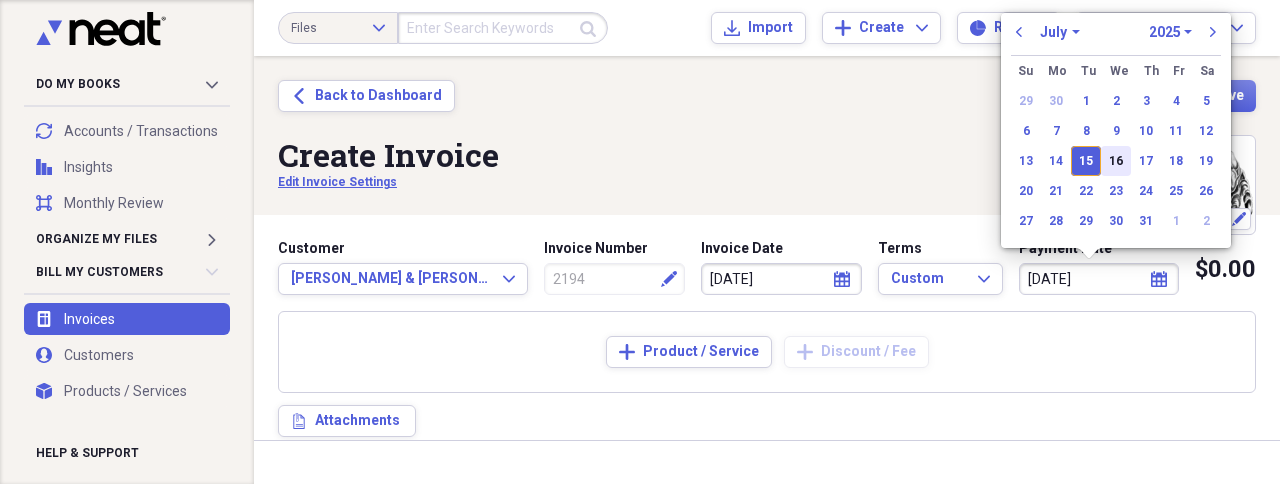 click on "16" at bounding box center (1116, 161) 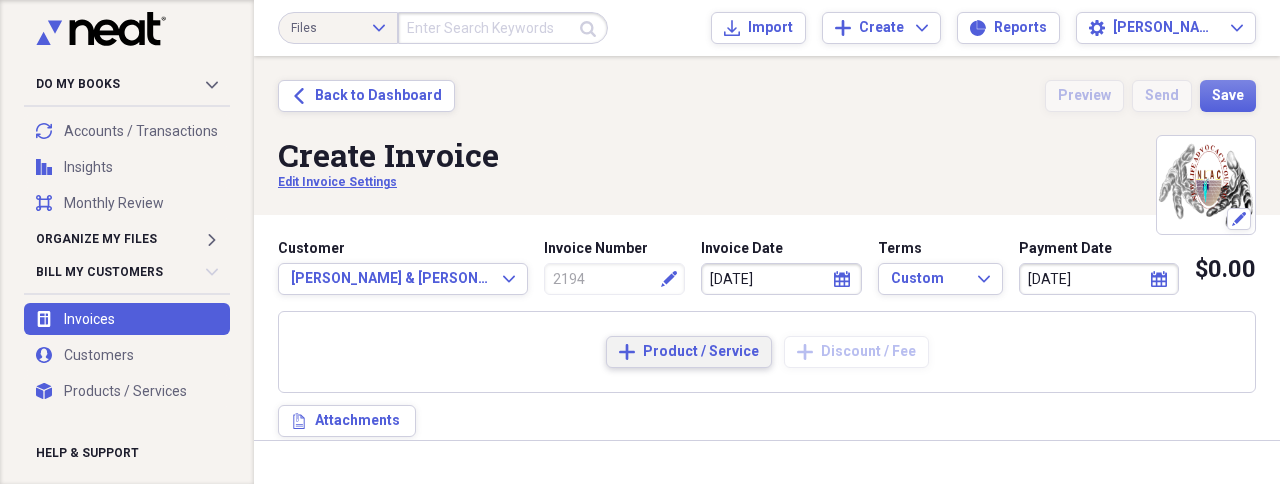 click on "Product / Service" at bounding box center [701, 352] 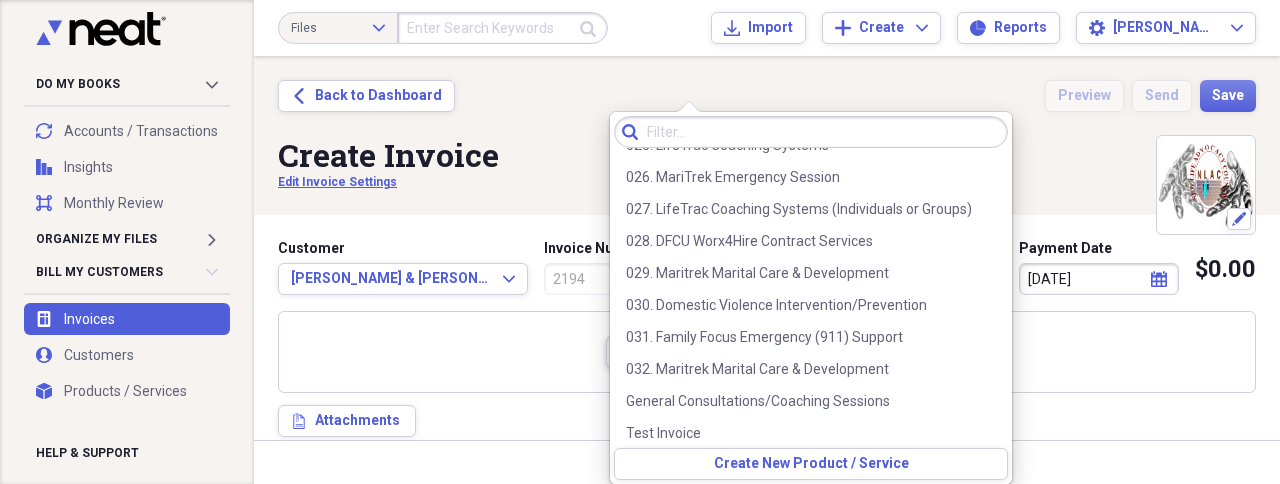scroll, scrollTop: 314, scrollLeft: 0, axis: vertical 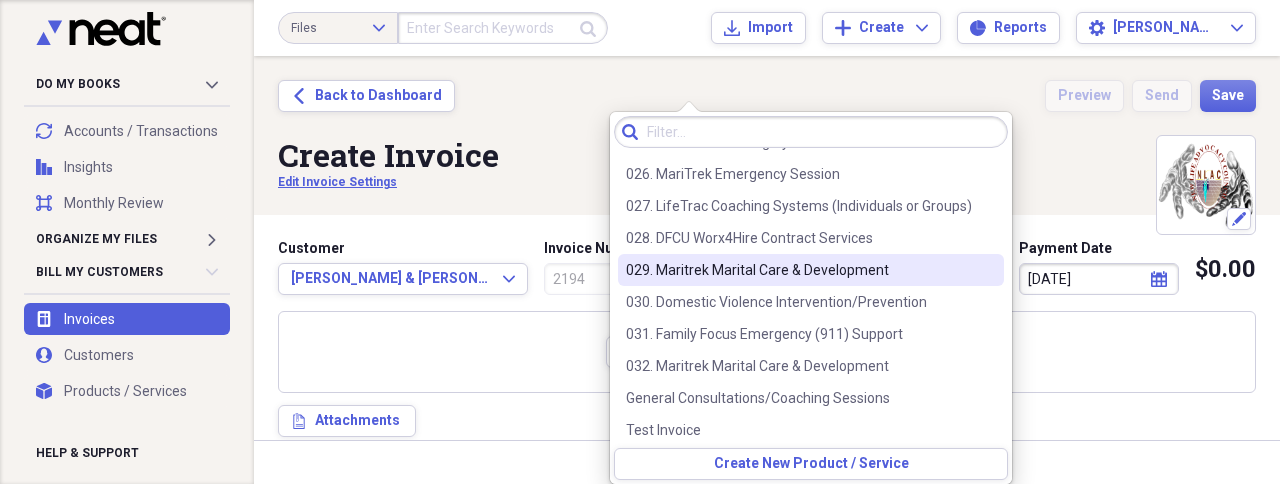 click on "029. Maritrek Marital Care & Development" at bounding box center (799, 270) 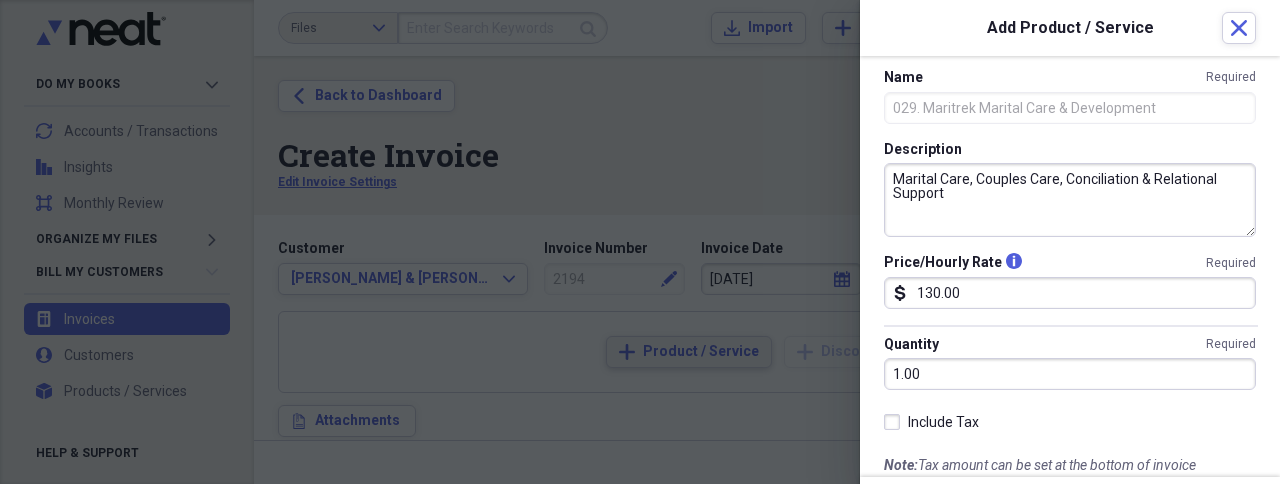 scroll, scrollTop: 0, scrollLeft: 0, axis: both 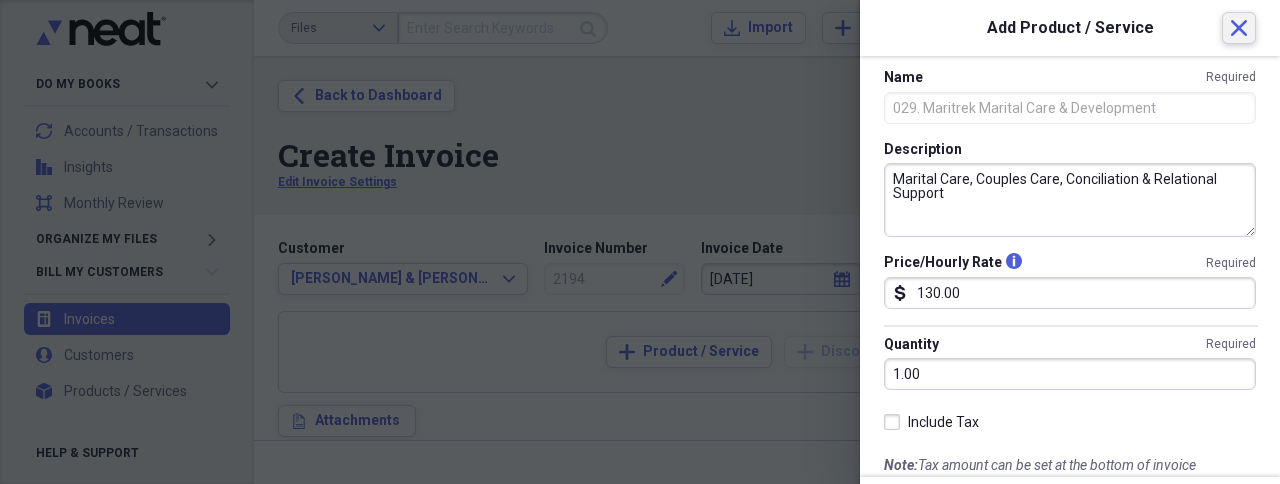 click on "Close" 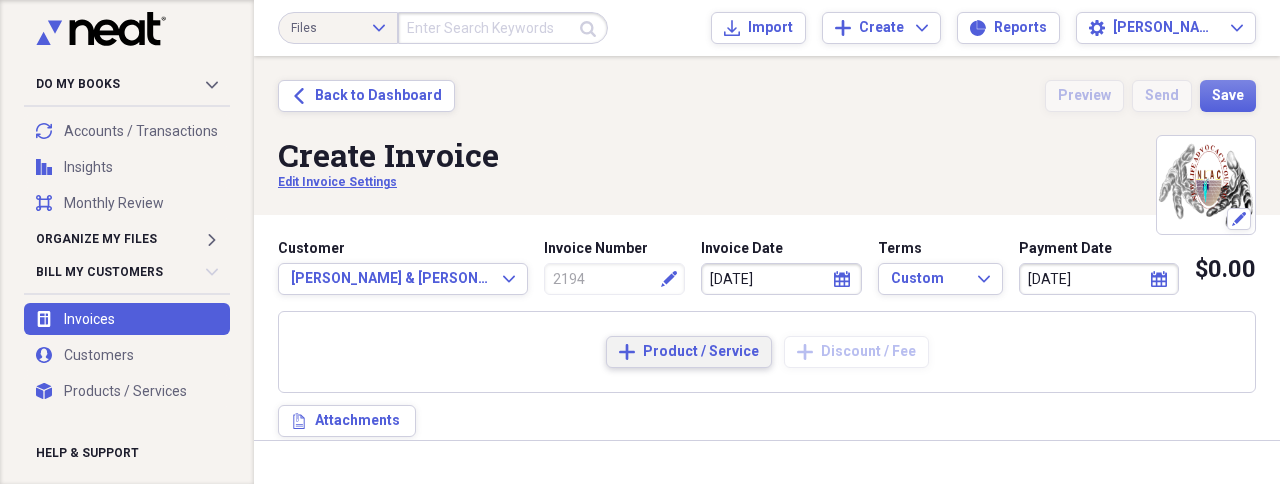 click on "Product / Service" at bounding box center [701, 352] 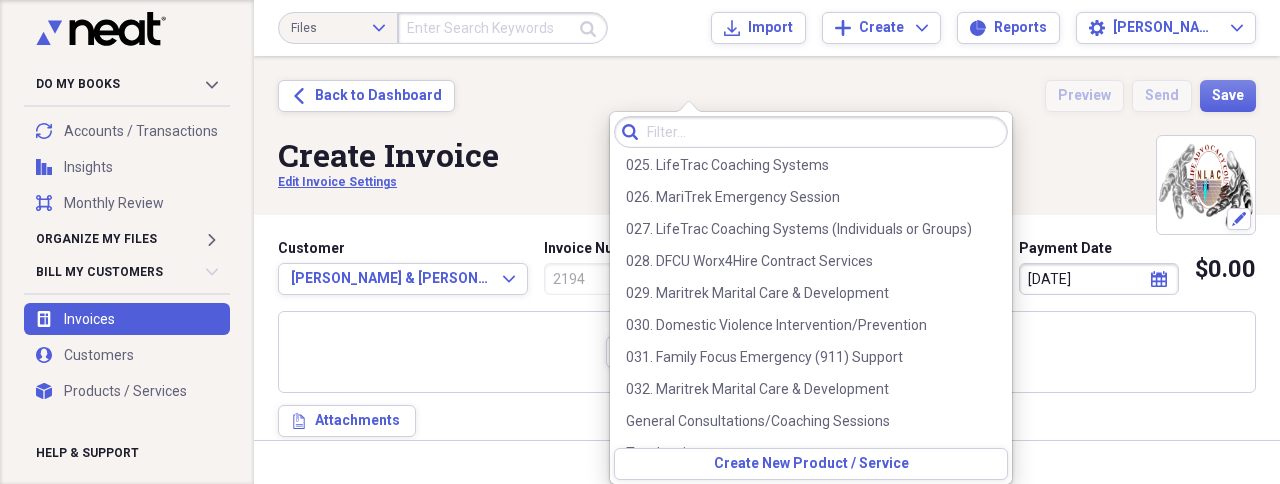 scroll, scrollTop: 296, scrollLeft: 0, axis: vertical 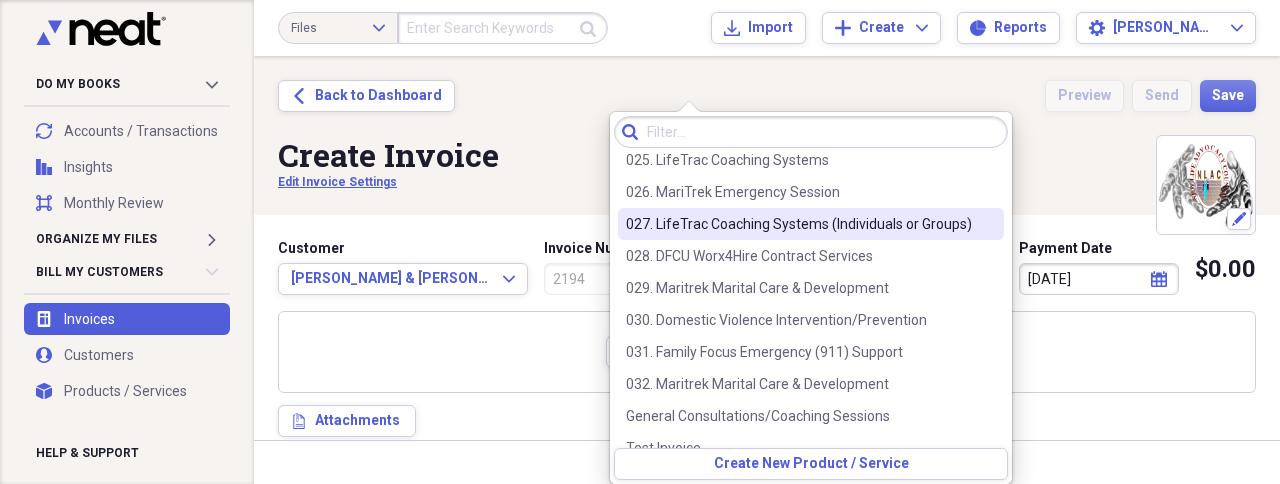 click on "027. LifeTrac Coaching Systems (Individuals or Groups)" at bounding box center (799, 224) 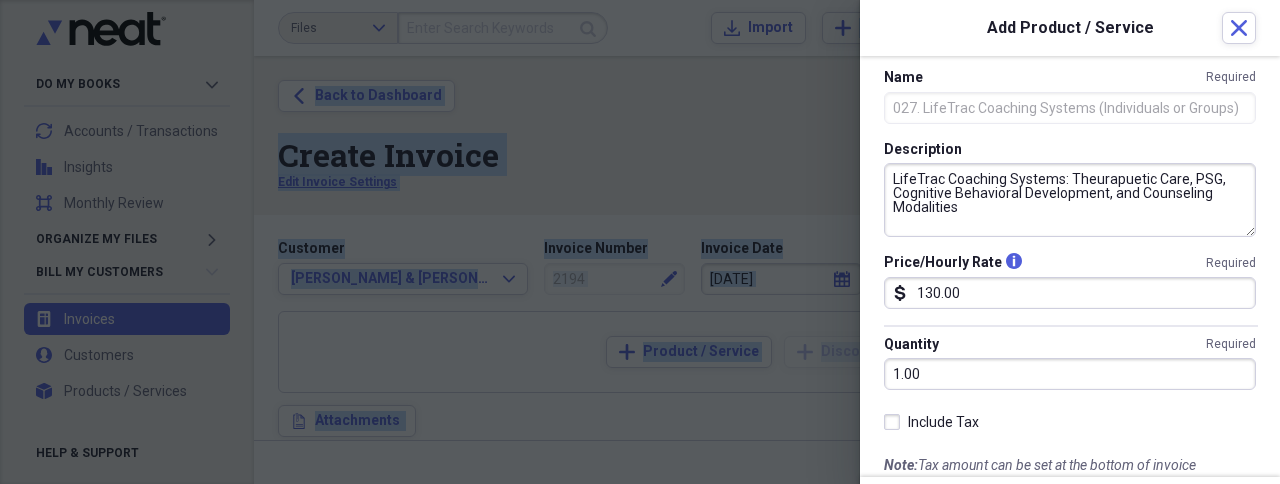 drag, startPoint x: 958, startPoint y: 12, endPoint x: 959, endPoint y: -35, distance: 47.010635 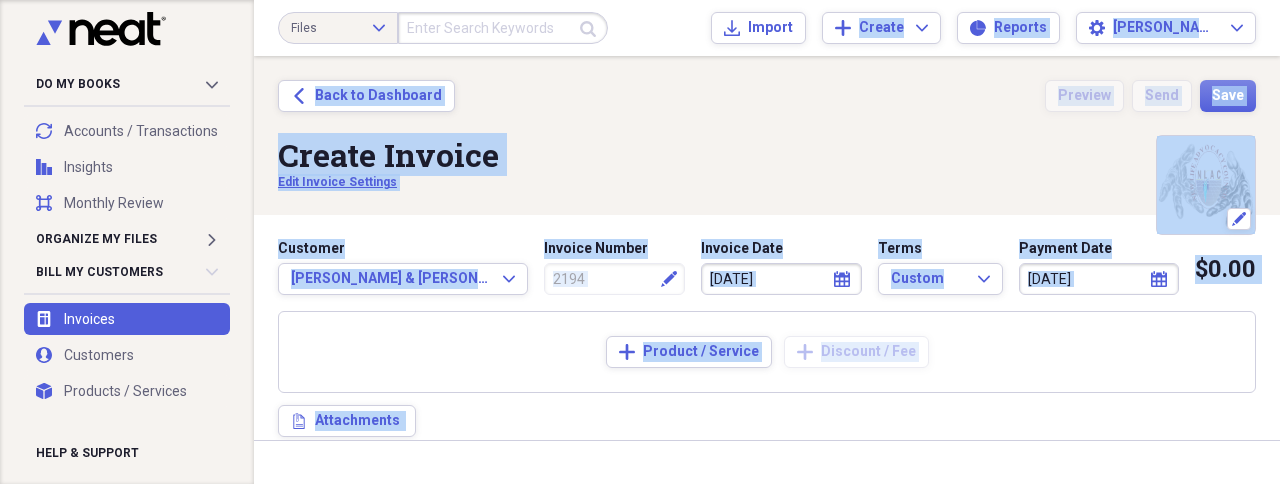 click on "Create Invoice Edit Invoice Settings" at bounding box center [767, 163] 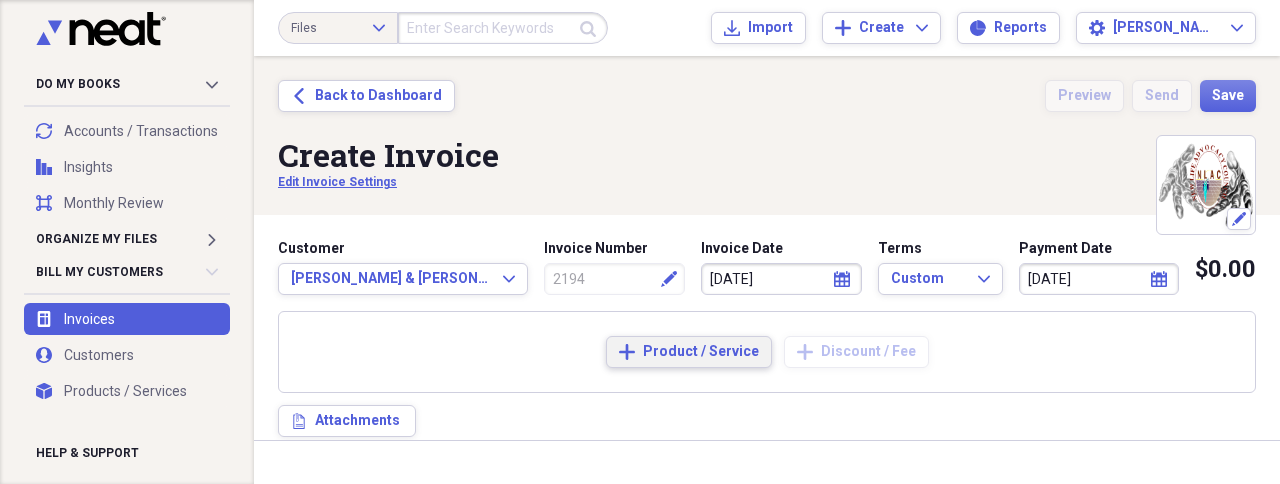 click on "Product / Service" at bounding box center (701, 352) 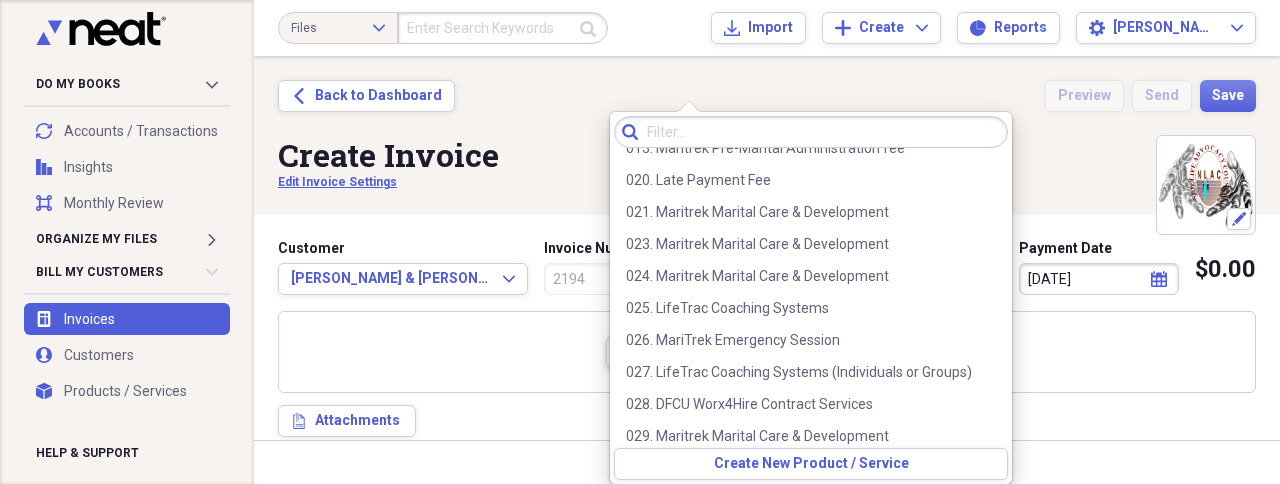scroll, scrollTop: 172, scrollLeft: 0, axis: vertical 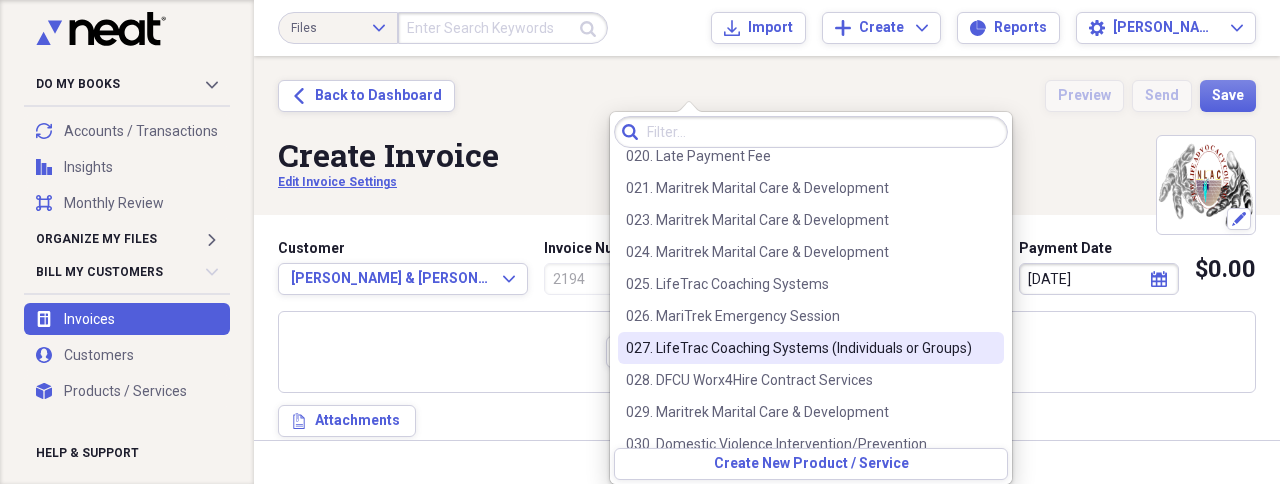 click on "027. LifeTrac Coaching Systems (Individuals or Groups)" at bounding box center (799, 348) 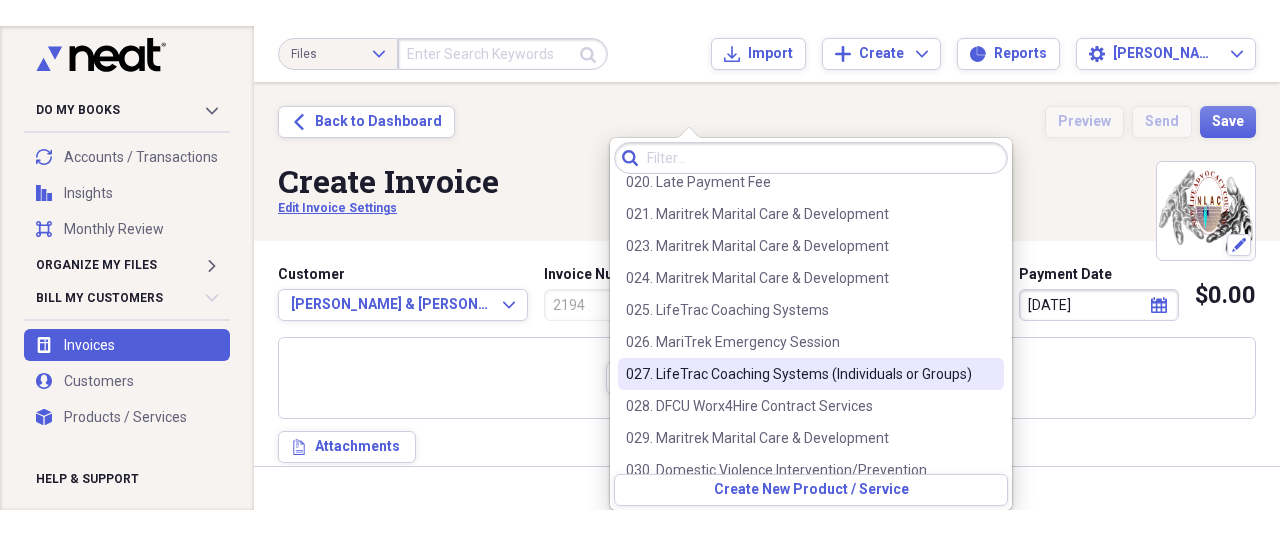 scroll, scrollTop: 0, scrollLeft: 0, axis: both 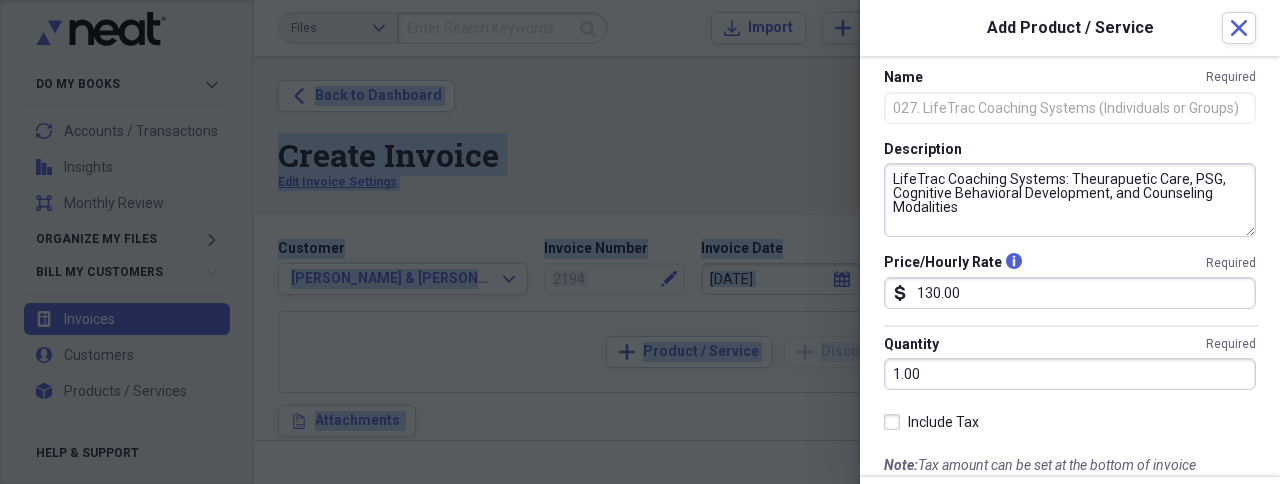 drag, startPoint x: 1173, startPoint y: 7, endPoint x: 1098, endPoint y: -25, distance: 81.5414 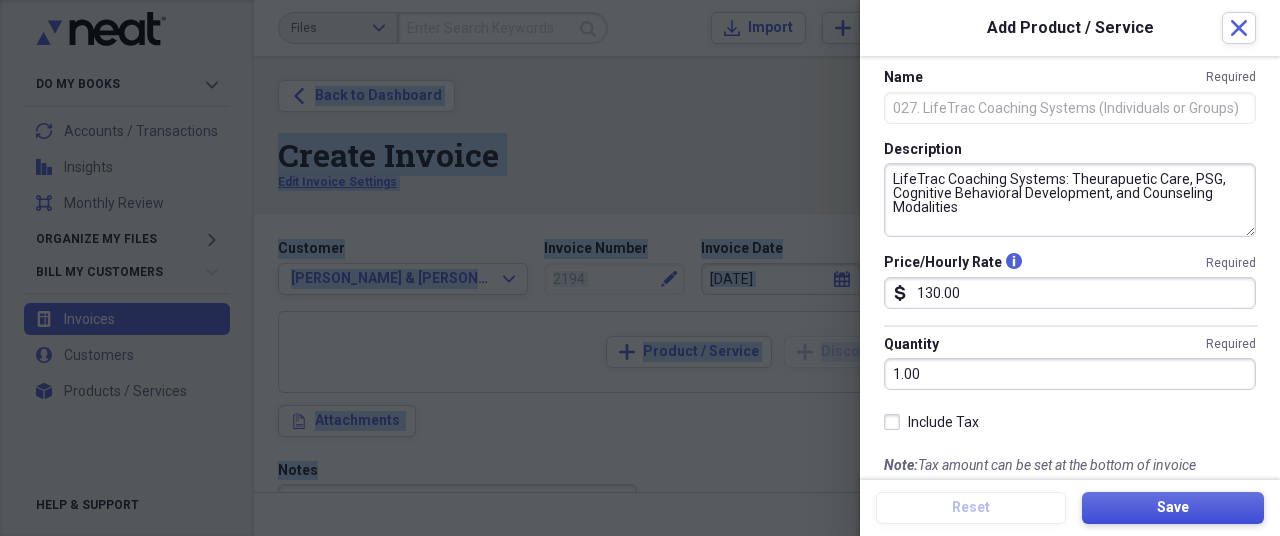 click on "Save" at bounding box center [1173, 508] 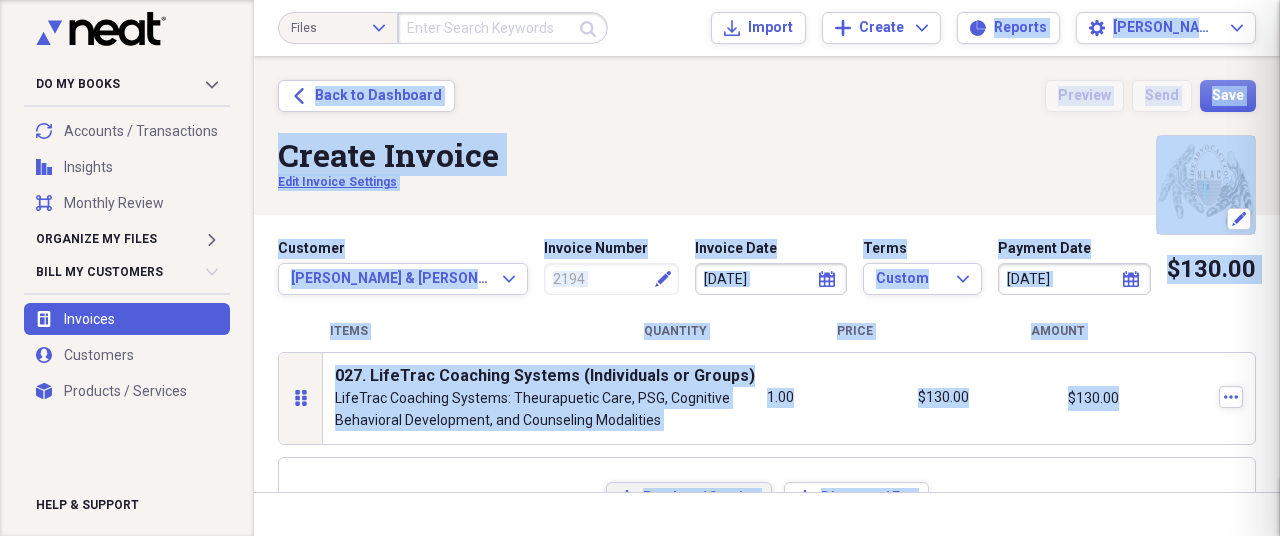 scroll, scrollTop: 22, scrollLeft: 0, axis: vertical 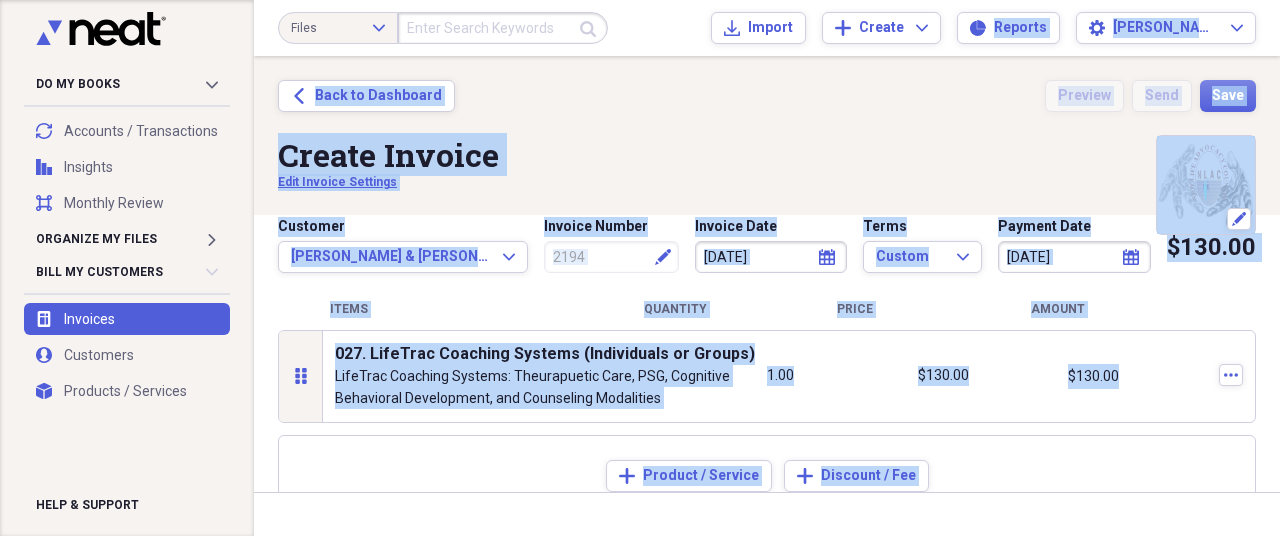 click on "drag-vertical 027. LifeTrac Coaching Systems (Individuals or Groups) LifeTrac Coaching Systems: Theurapuetic Care, PSG, Cognitive Behavioral Development, and Counseling Modalities 1.00 $130.00 $130.00 more" at bounding box center [767, 376] 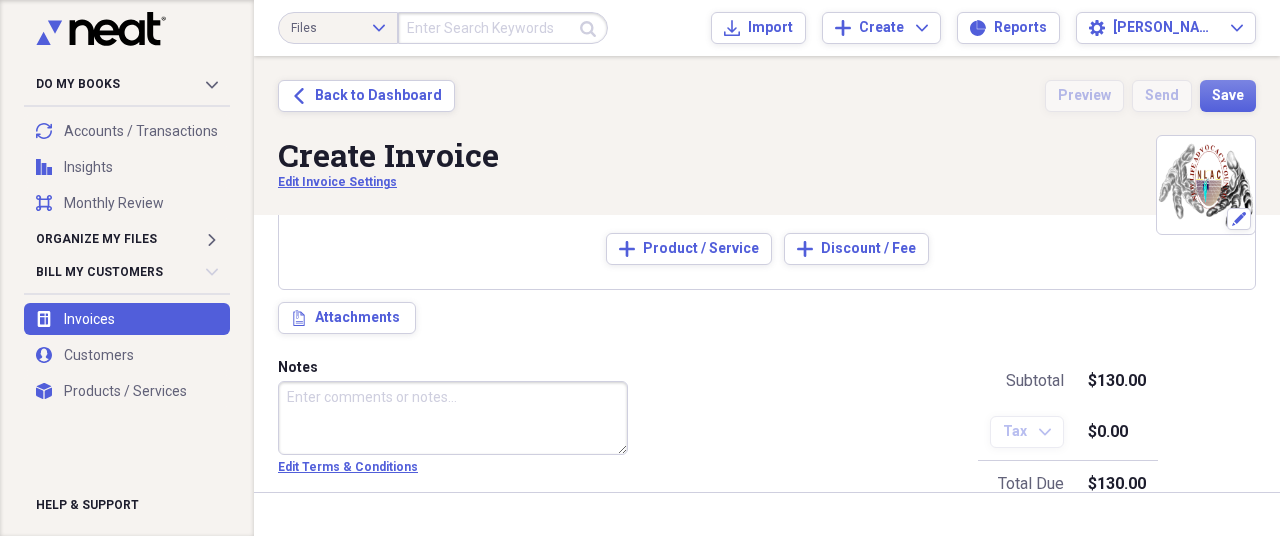 scroll, scrollTop: 251, scrollLeft: 0, axis: vertical 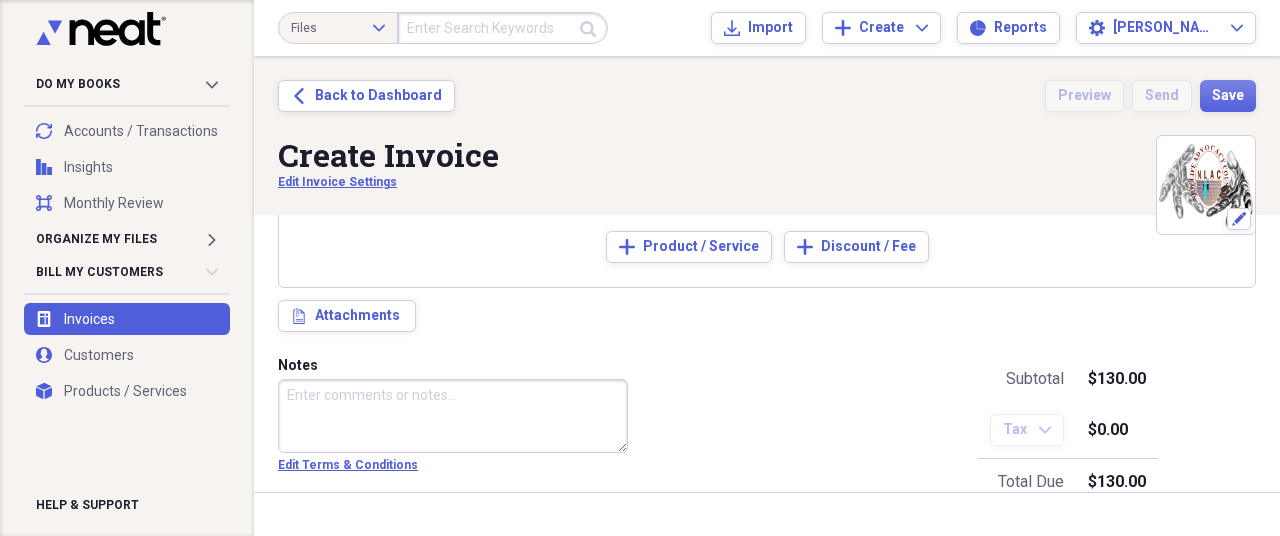 click on "Notes" at bounding box center [453, 416] 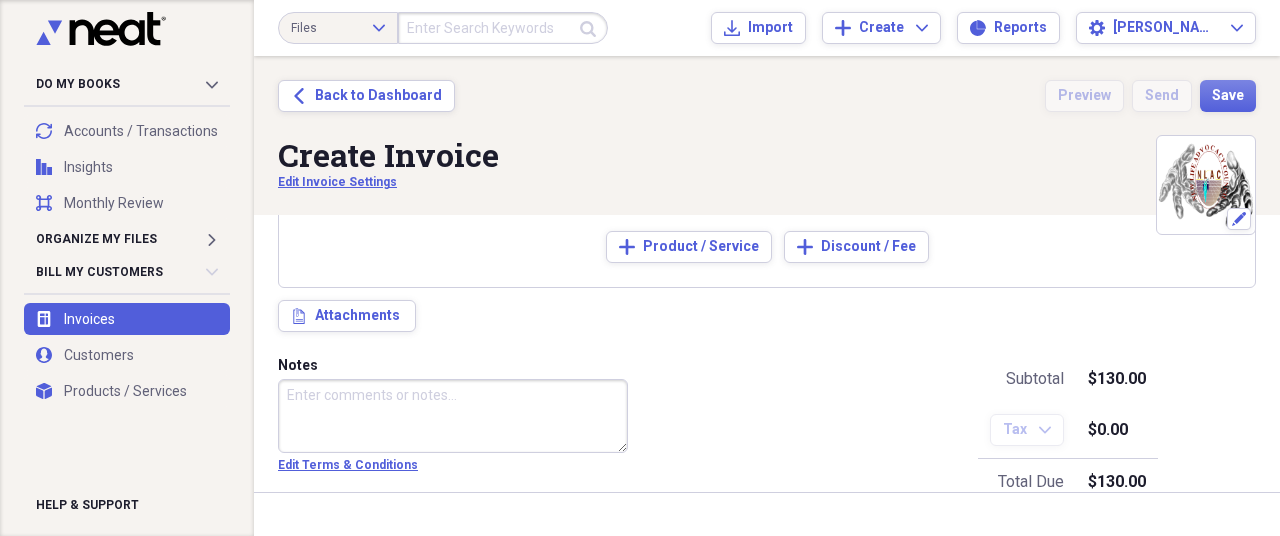 scroll, scrollTop: 262, scrollLeft: 0, axis: vertical 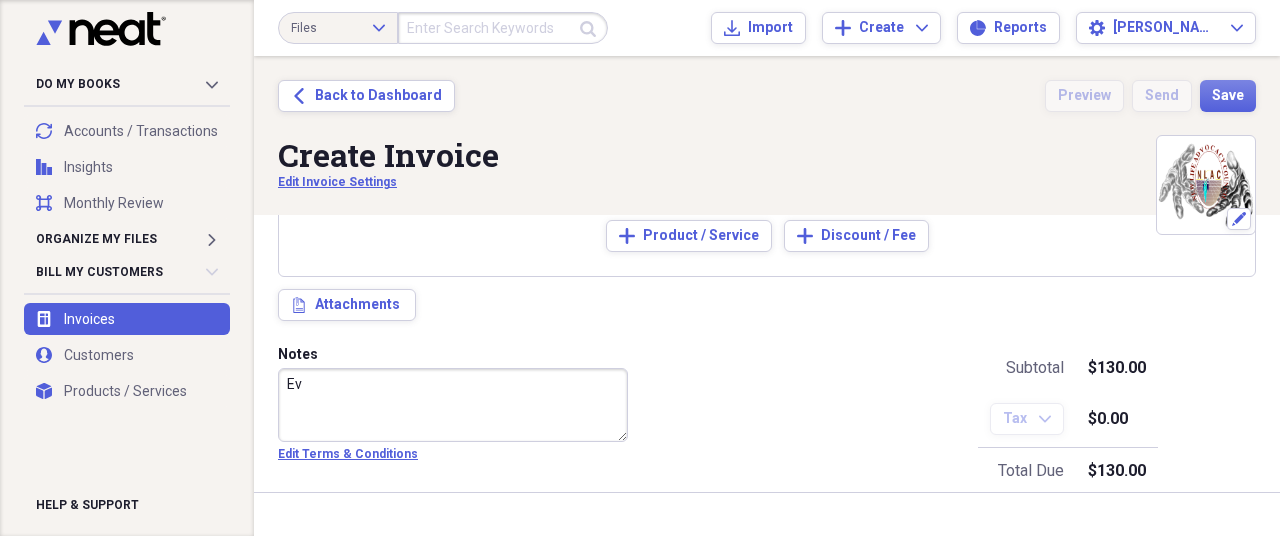type on "E" 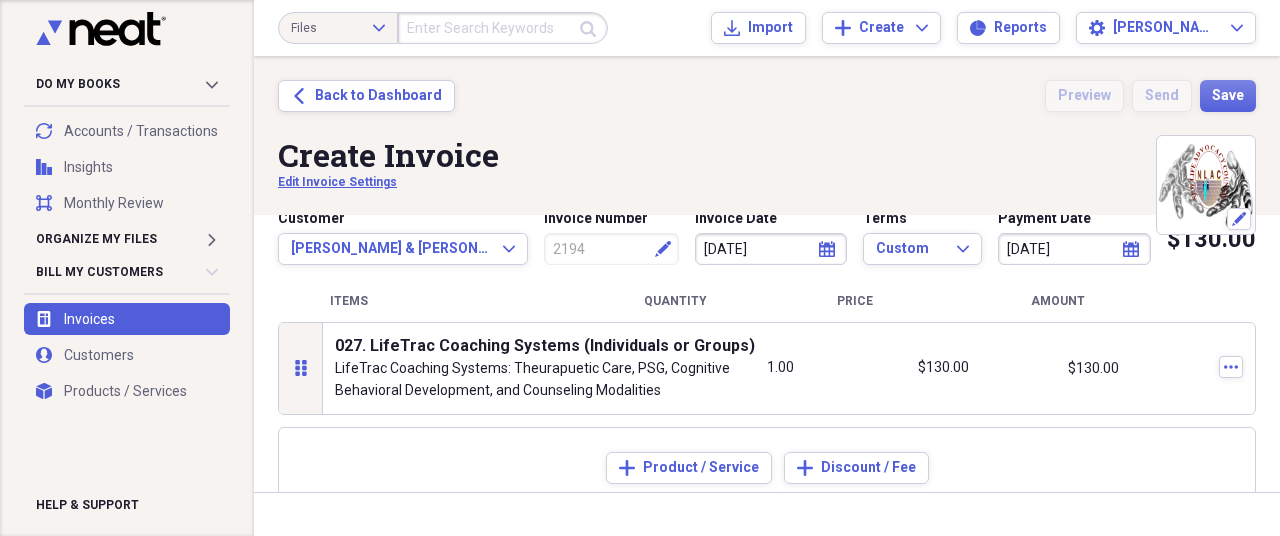 scroll, scrollTop: 0, scrollLeft: 0, axis: both 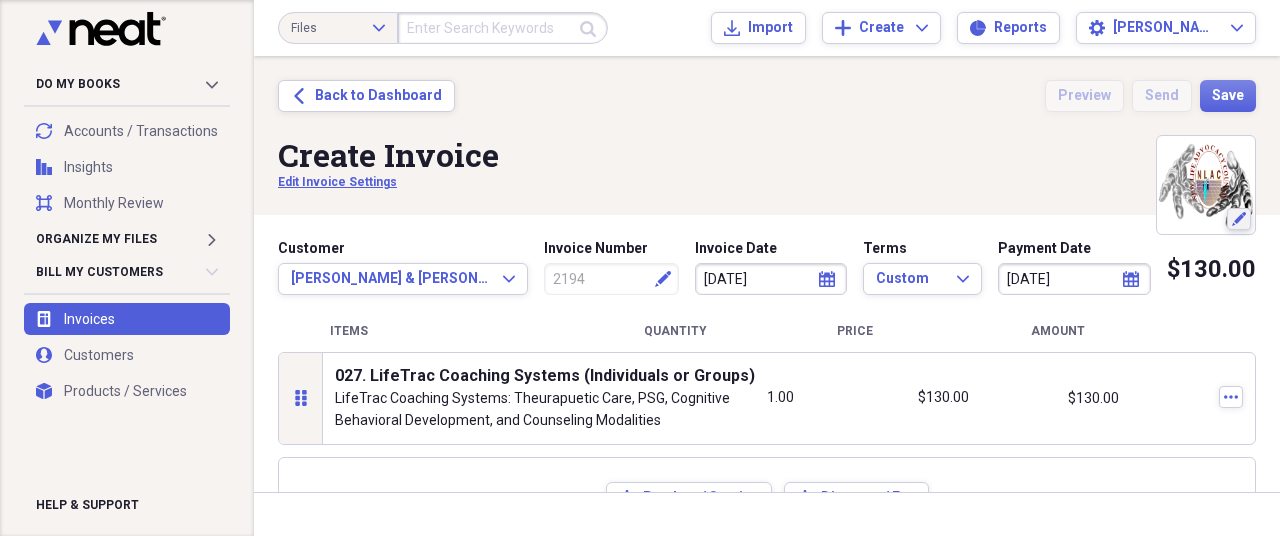 type on "Lifetrace: Evaluation Session w/ [PERSON_NAME]" 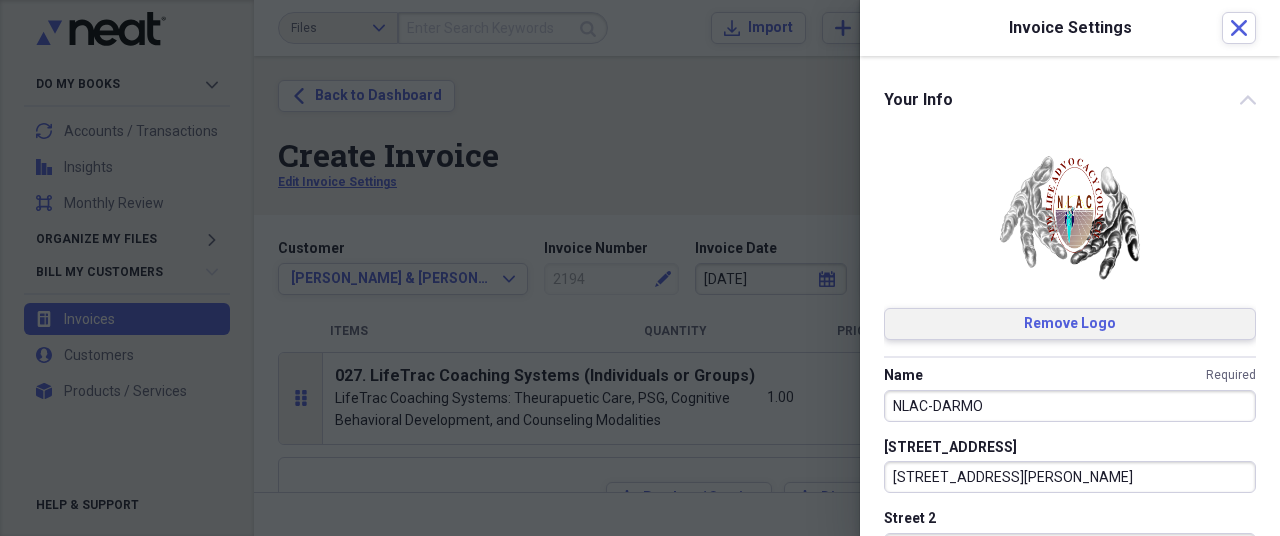 click on "Remove Logo" at bounding box center [1070, 324] 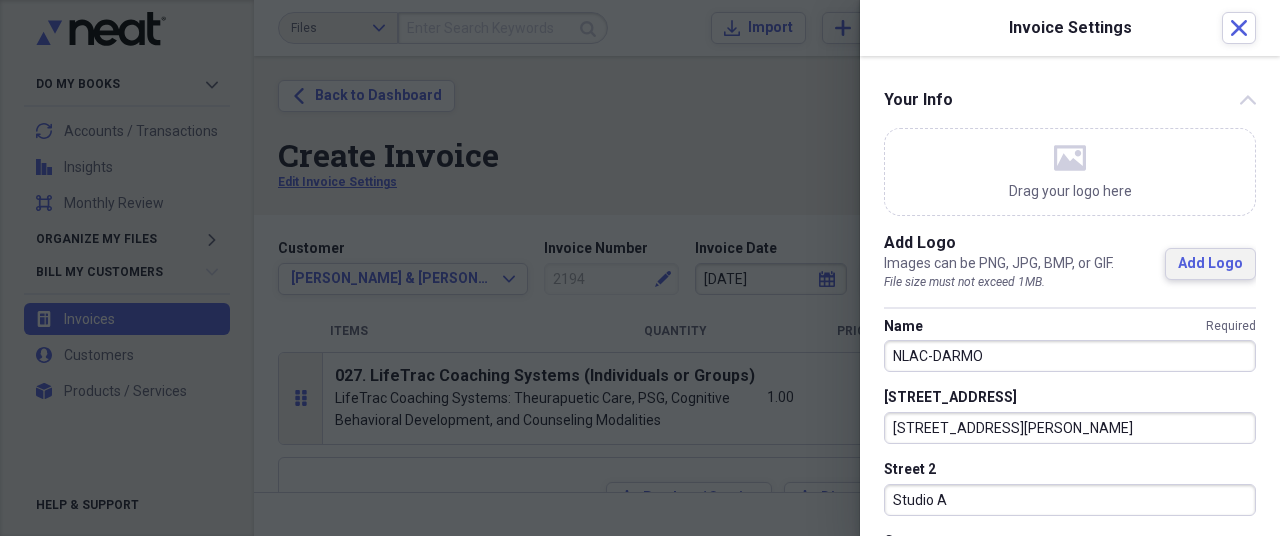 click on "Add Logo" at bounding box center (1210, 264) 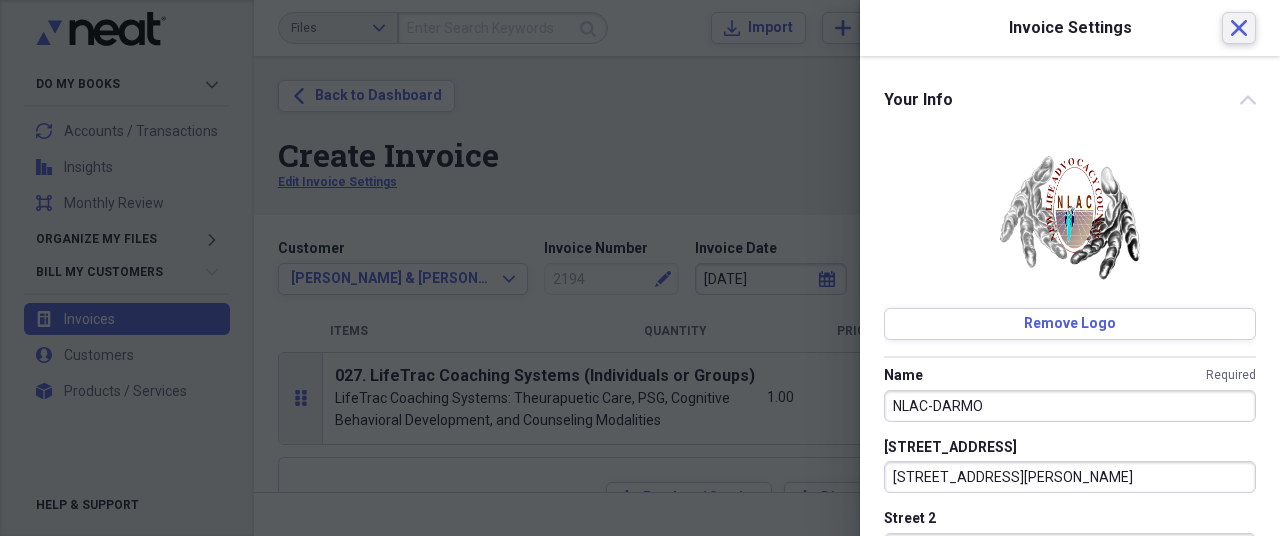 click on "Close" 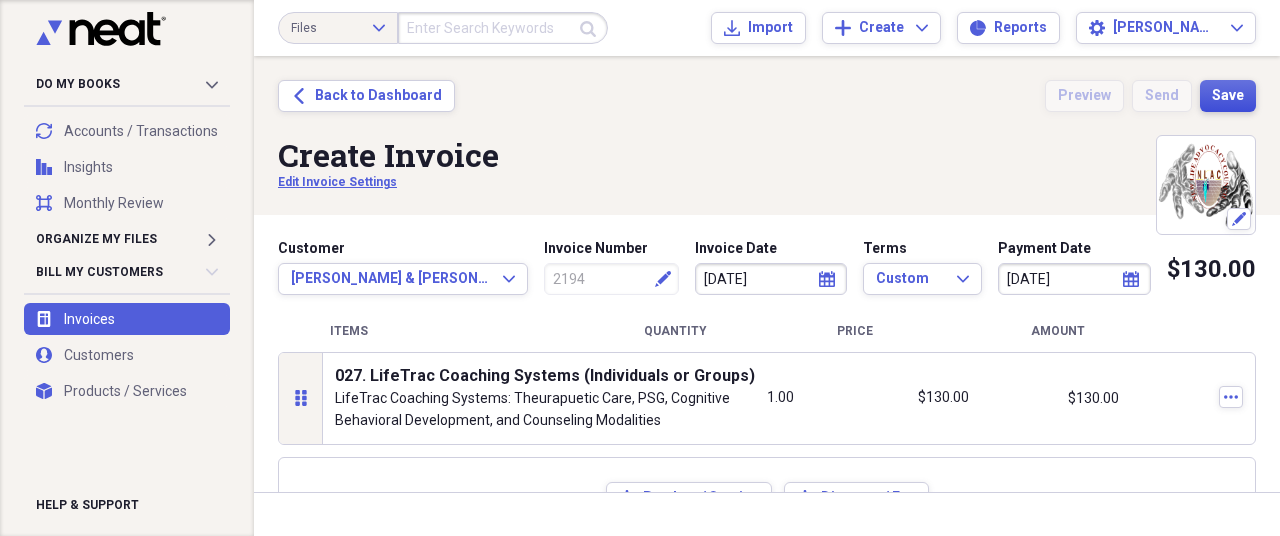 click on "Save" at bounding box center [1228, 96] 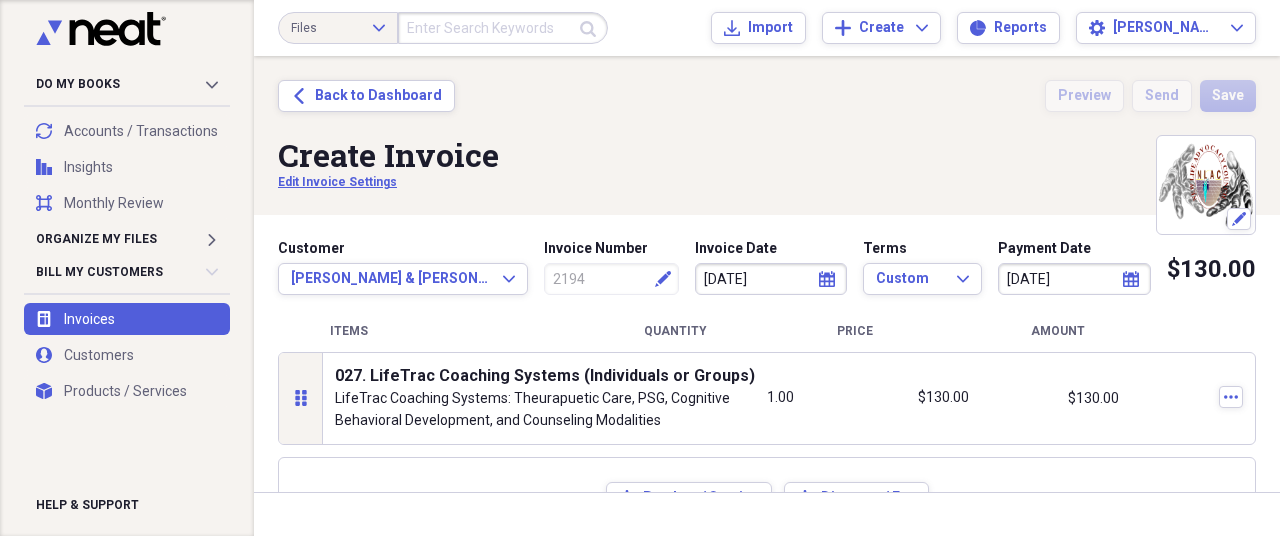 type 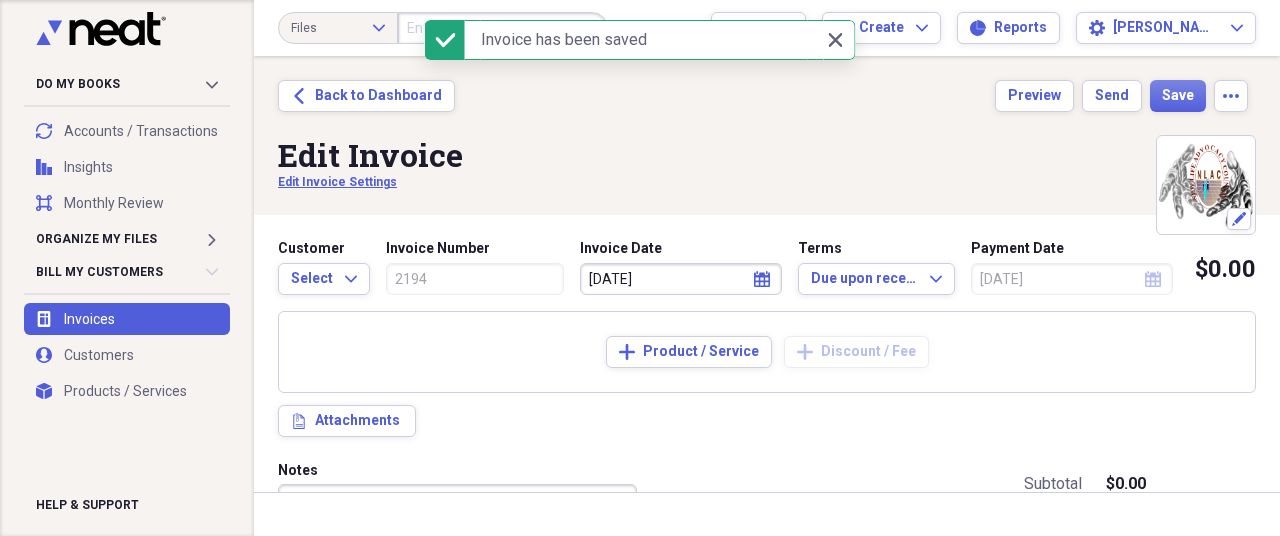 type on "[DATE]" 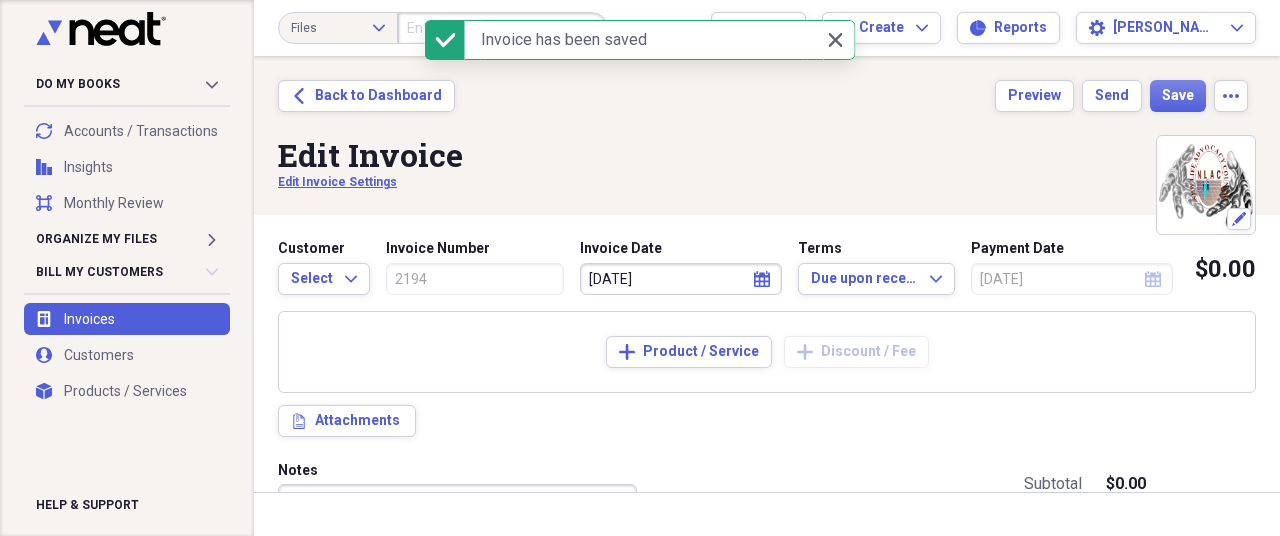 type on "Lifetrace: Evaluation Session w/ [PERSON_NAME]" 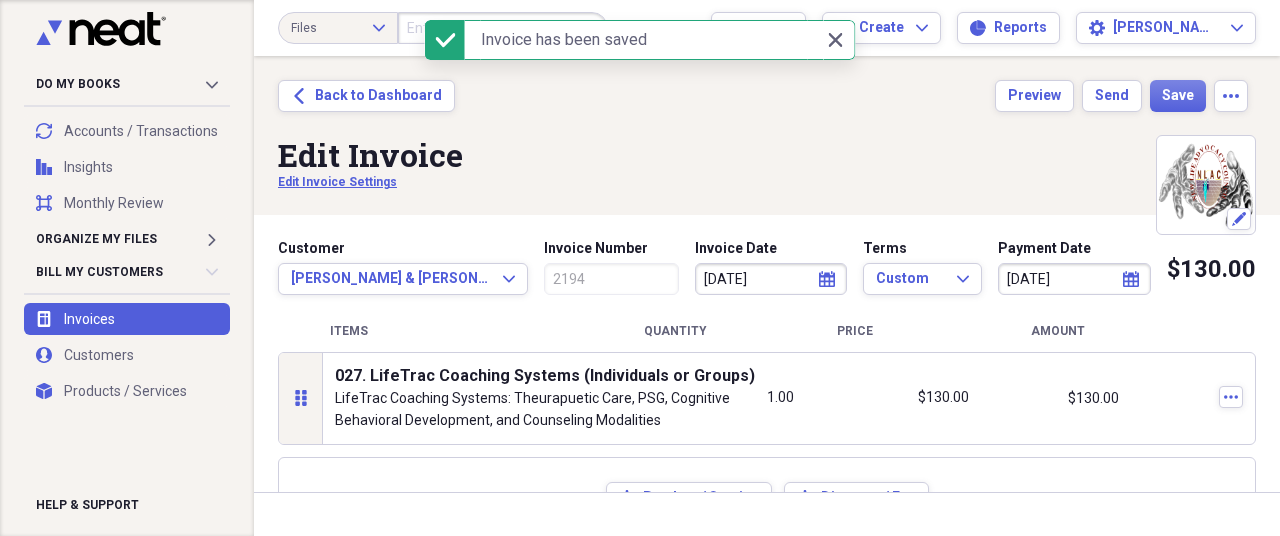 type on "[DATE]" 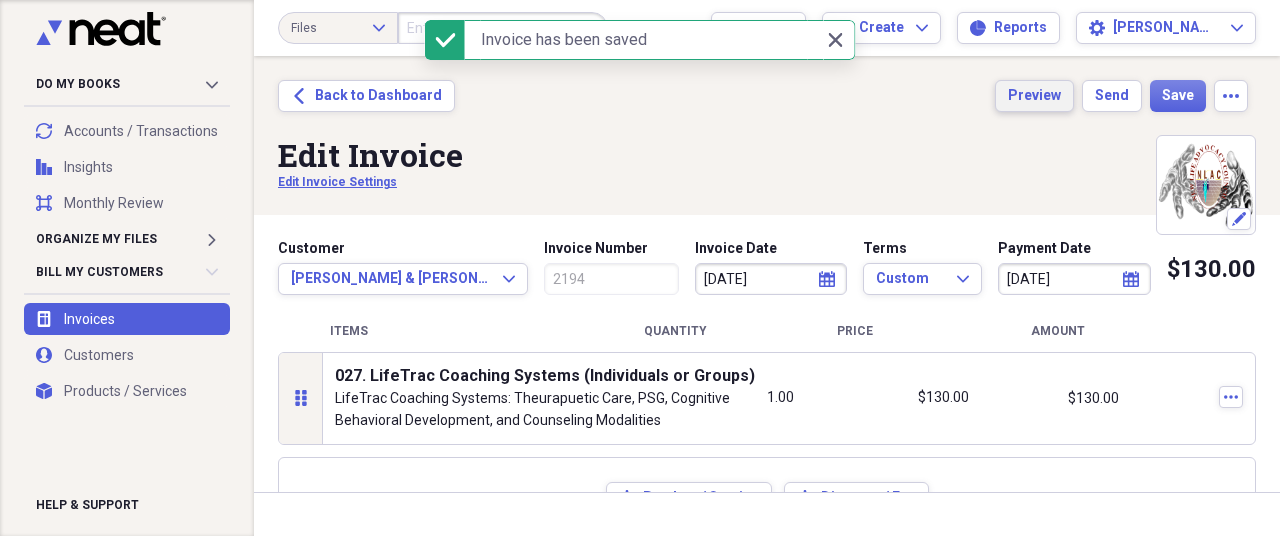 click on "Preview" at bounding box center (1034, 96) 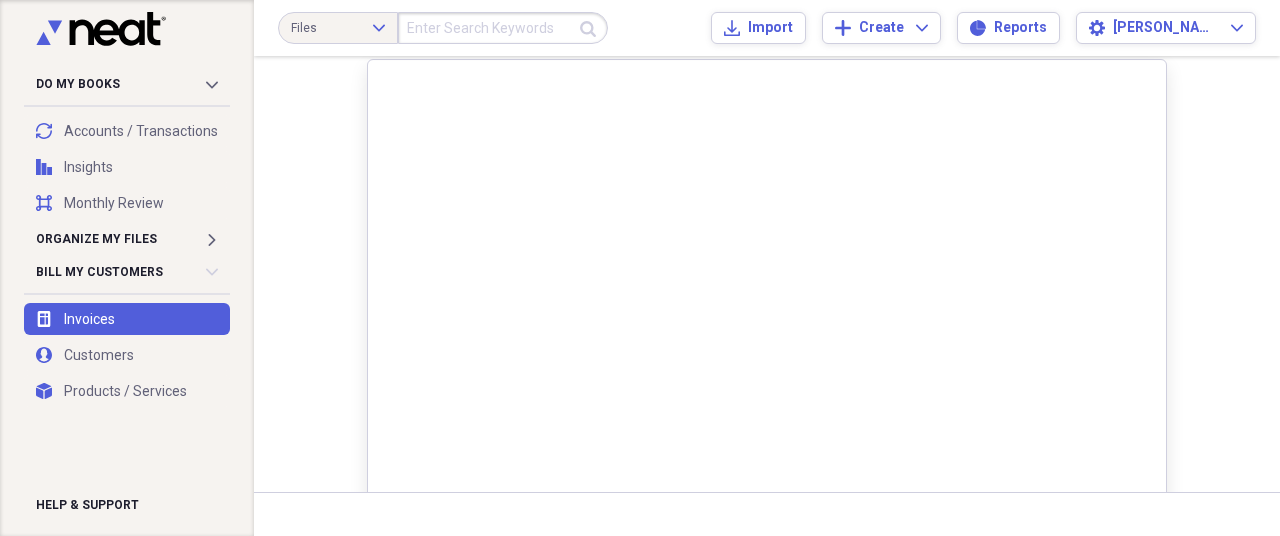 scroll, scrollTop: 0, scrollLeft: 0, axis: both 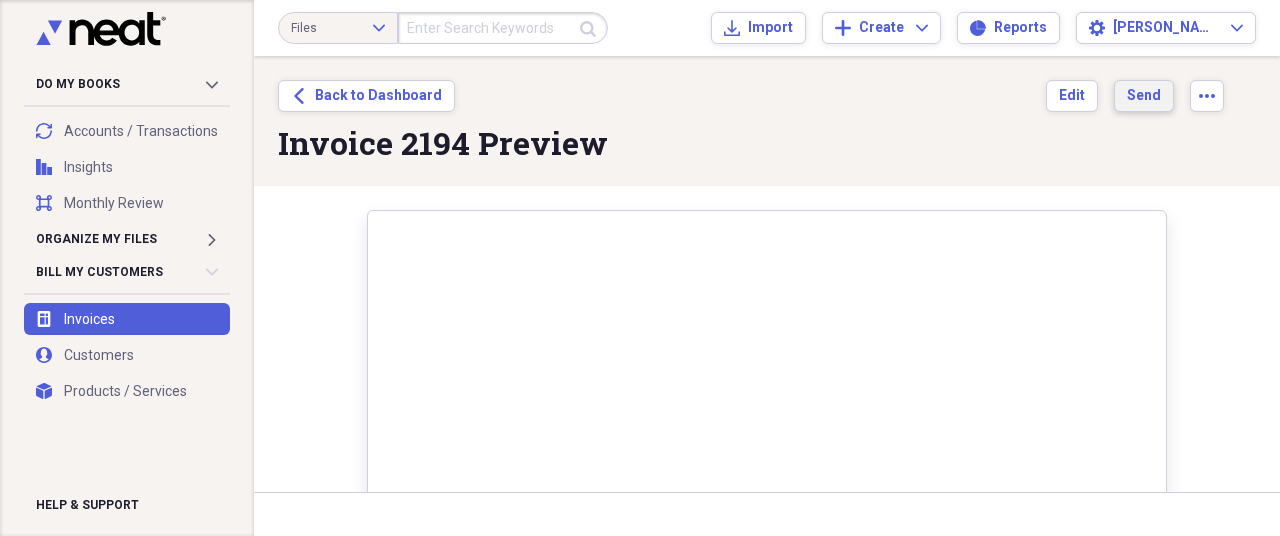 click on "Send" at bounding box center (1144, 96) 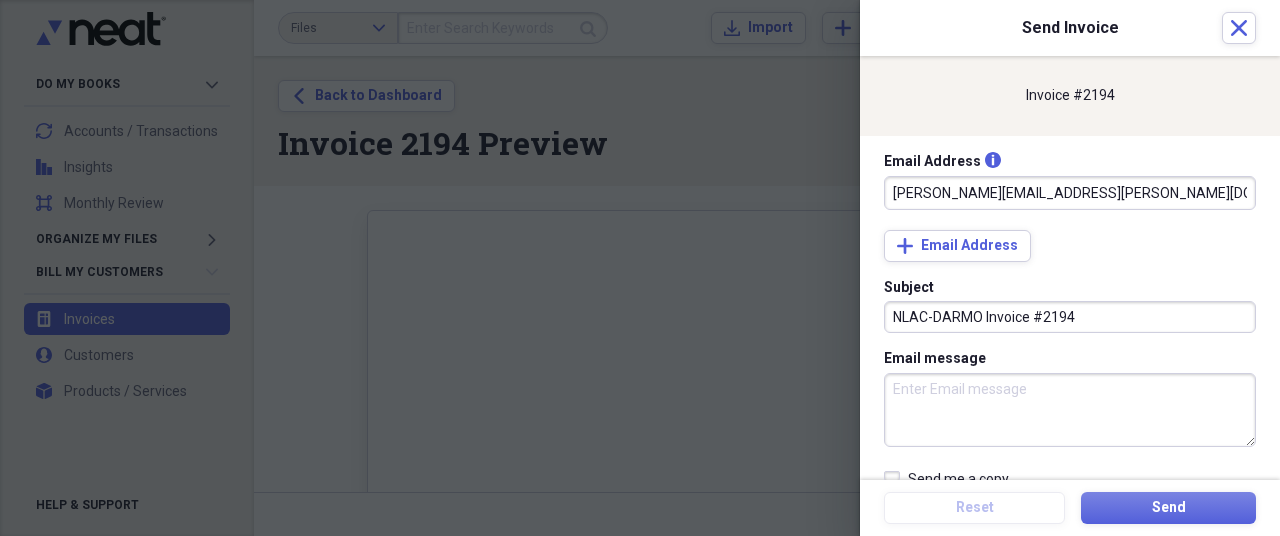 click on "Email message" at bounding box center [1070, 410] 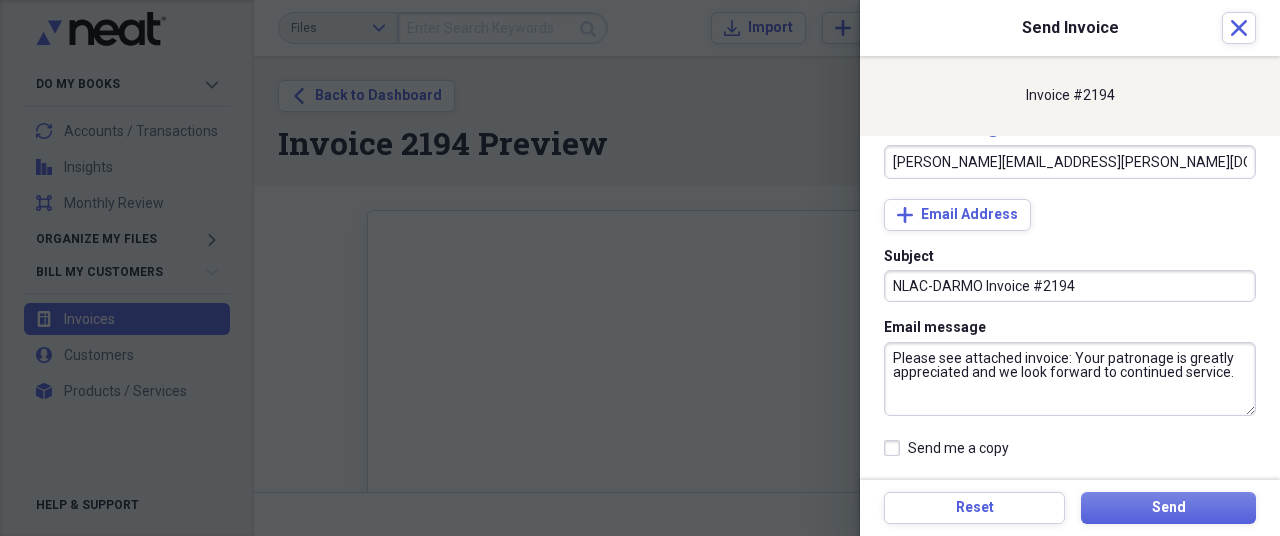 scroll, scrollTop: 47, scrollLeft: 0, axis: vertical 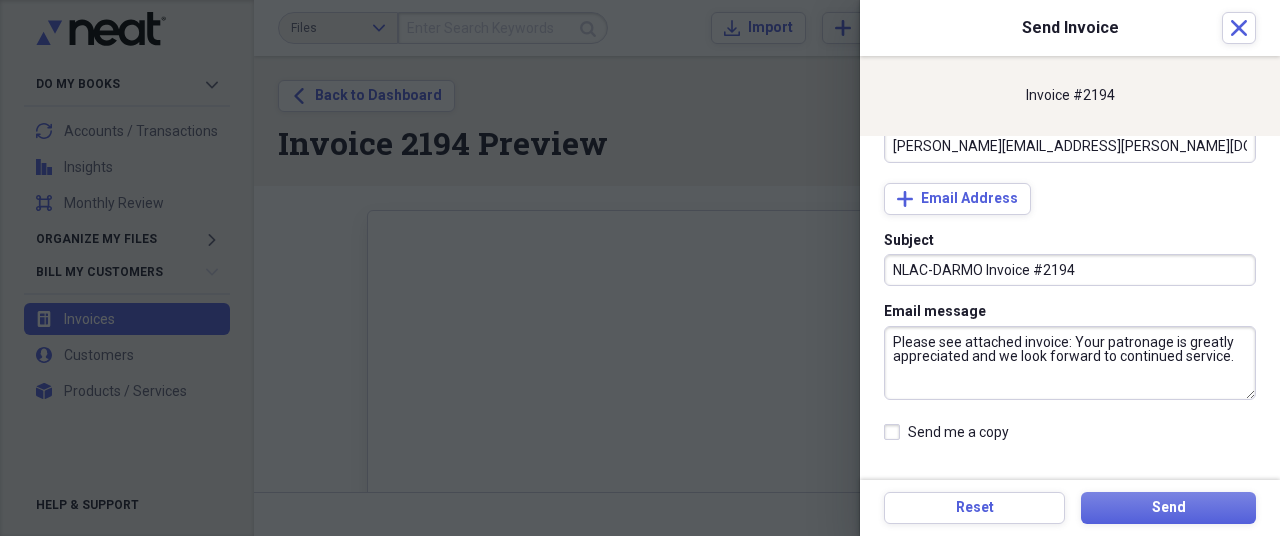 type on "Please see attached invoice: Your patronage is greatly appreciated and we look forward to continued service." 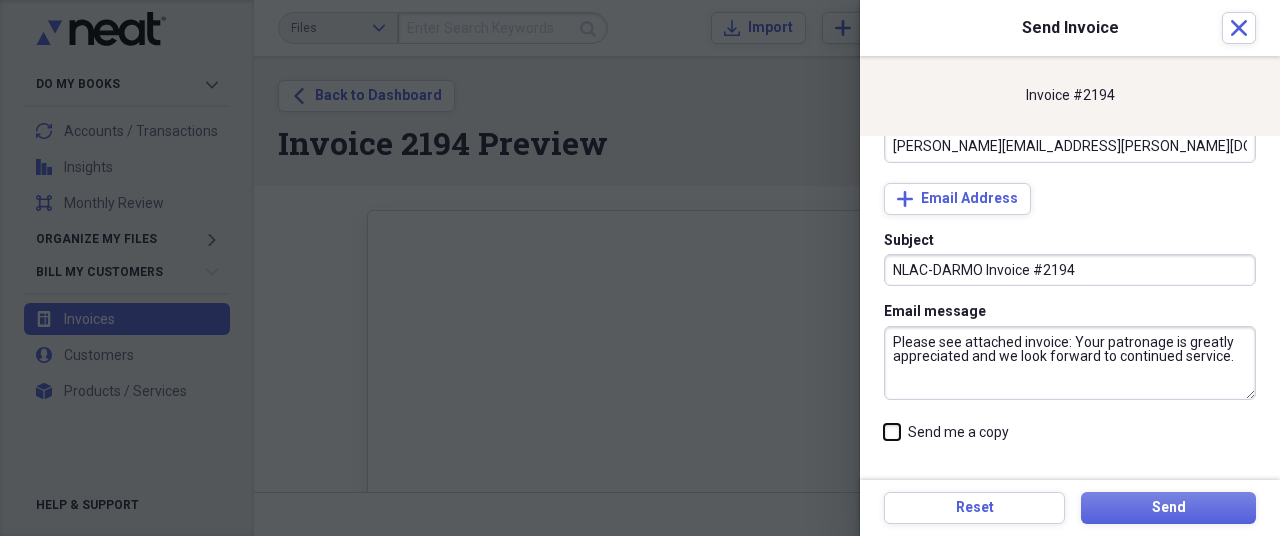 click on "Send me a copy" at bounding box center [884, 478] 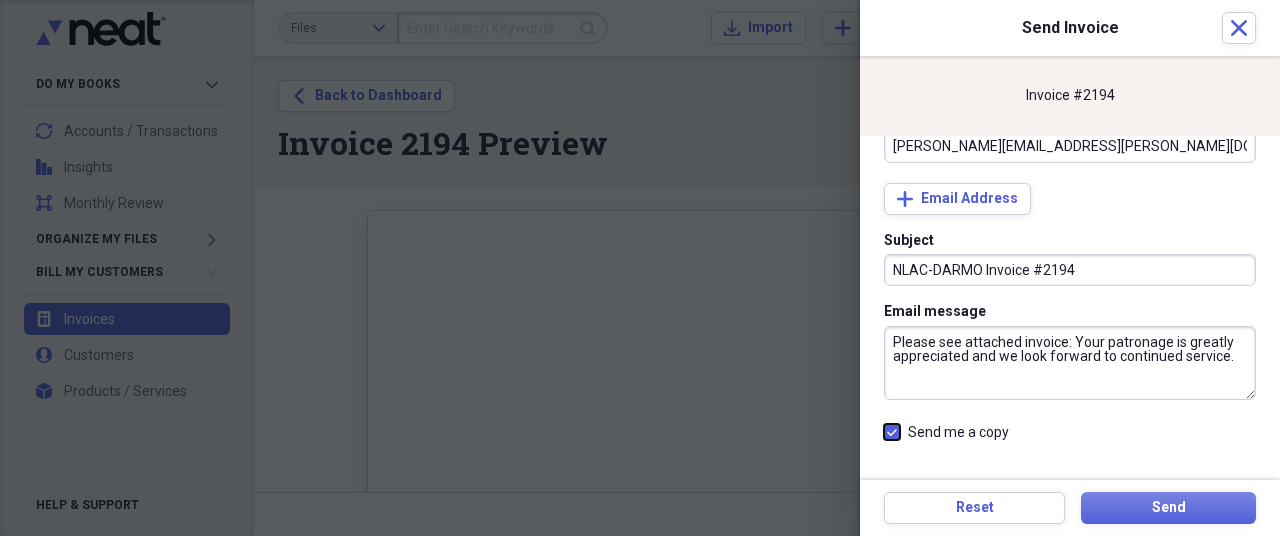 checkbox on "true" 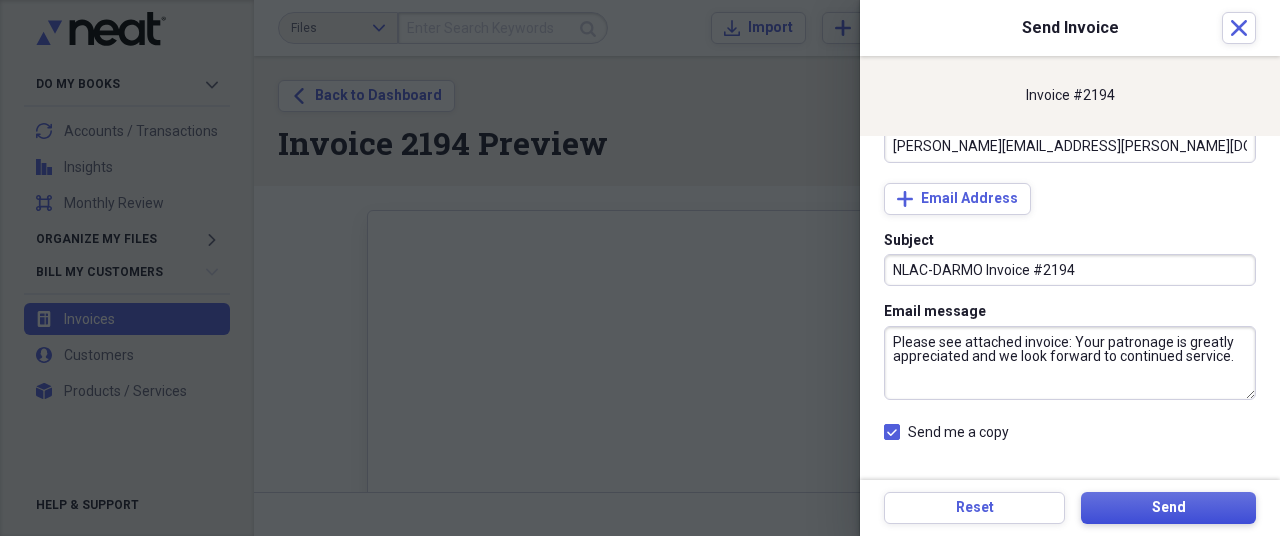 click on "Send" at bounding box center [1169, 508] 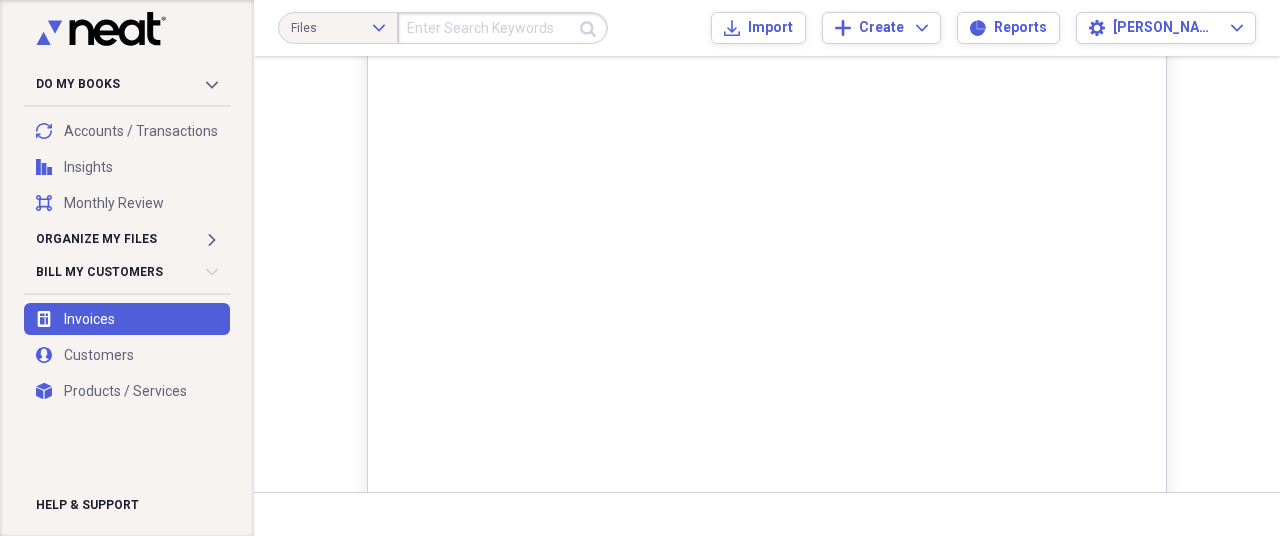 scroll, scrollTop: 0, scrollLeft: 0, axis: both 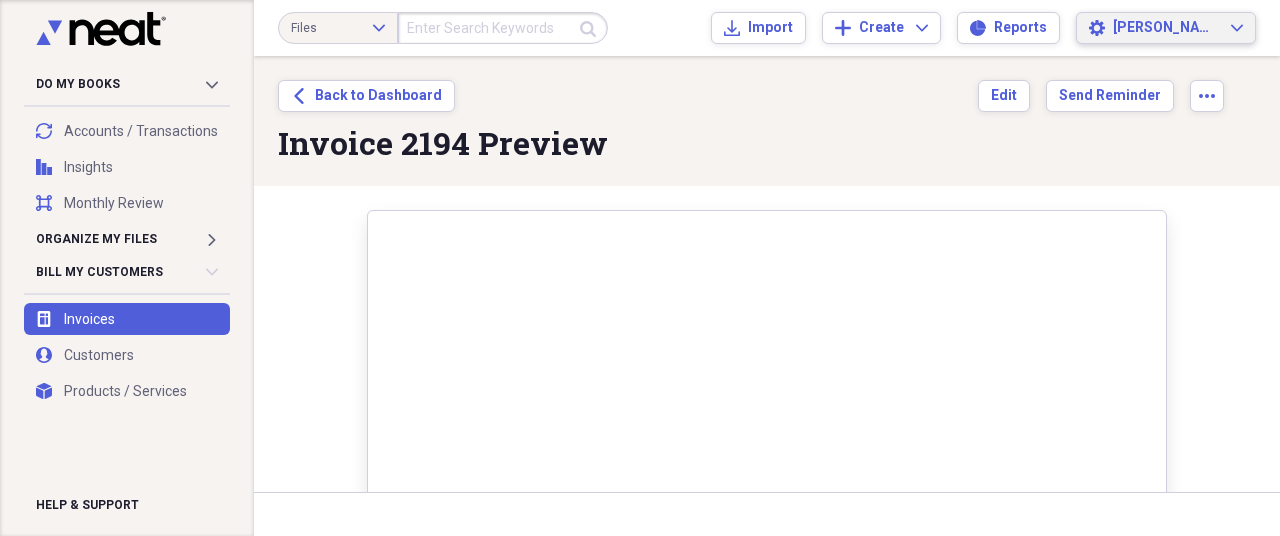 click on "[PERSON_NAME] Expand" at bounding box center (1178, 28) 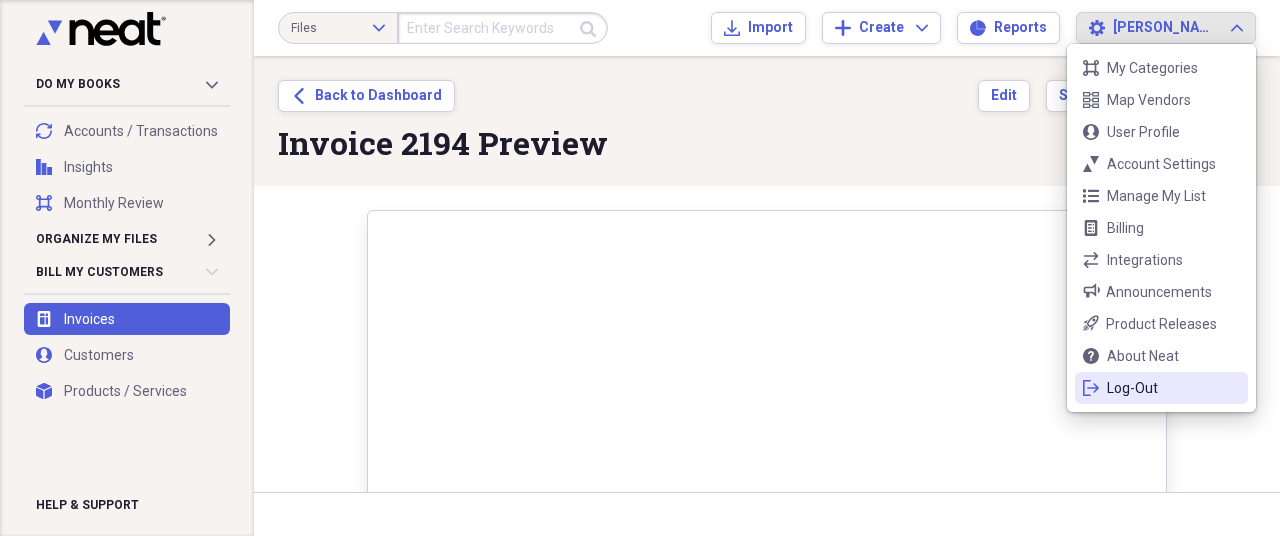 click on "Log-Out" at bounding box center (1161, 388) 